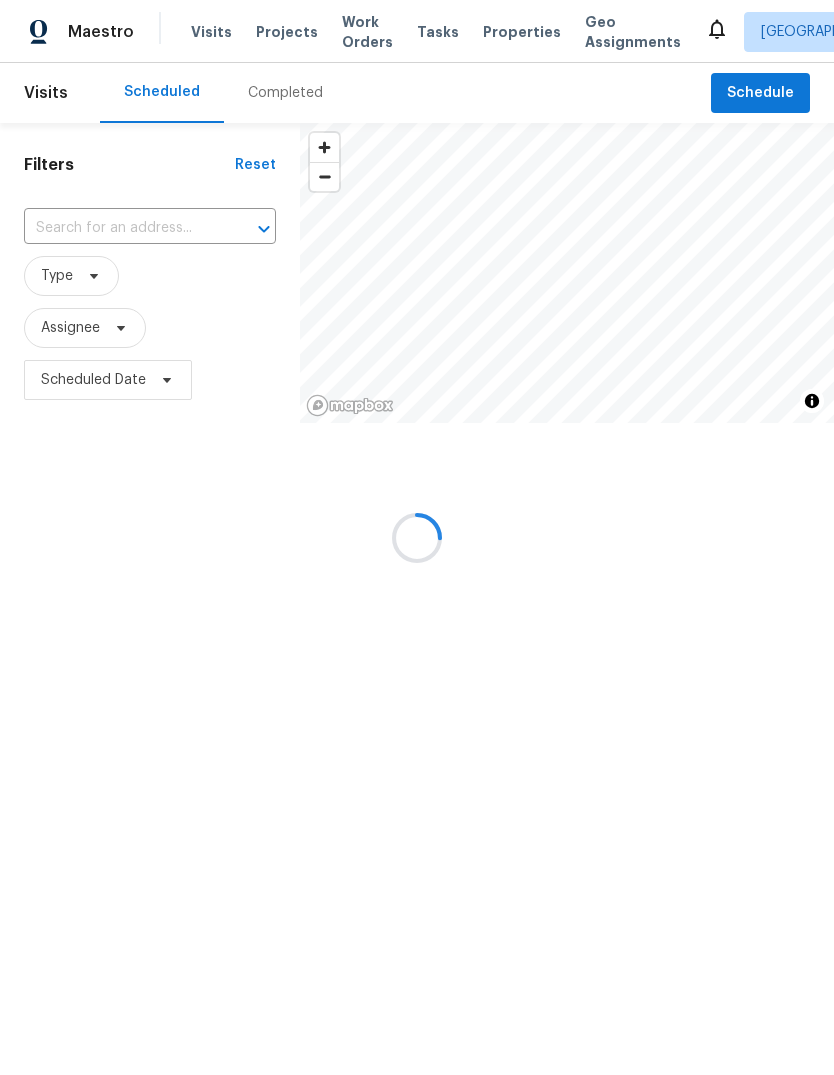 scroll, scrollTop: 0, scrollLeft: 0, axis: both 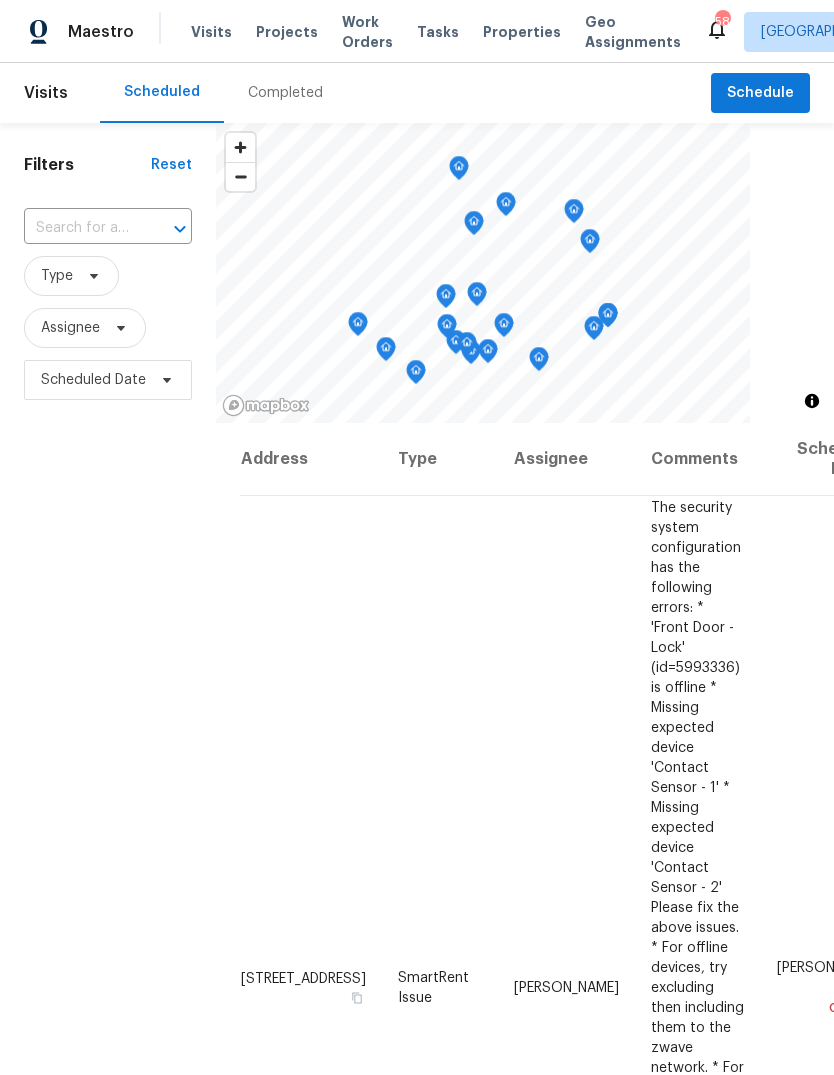 click on "Projects" at bounding box center (287, 32) 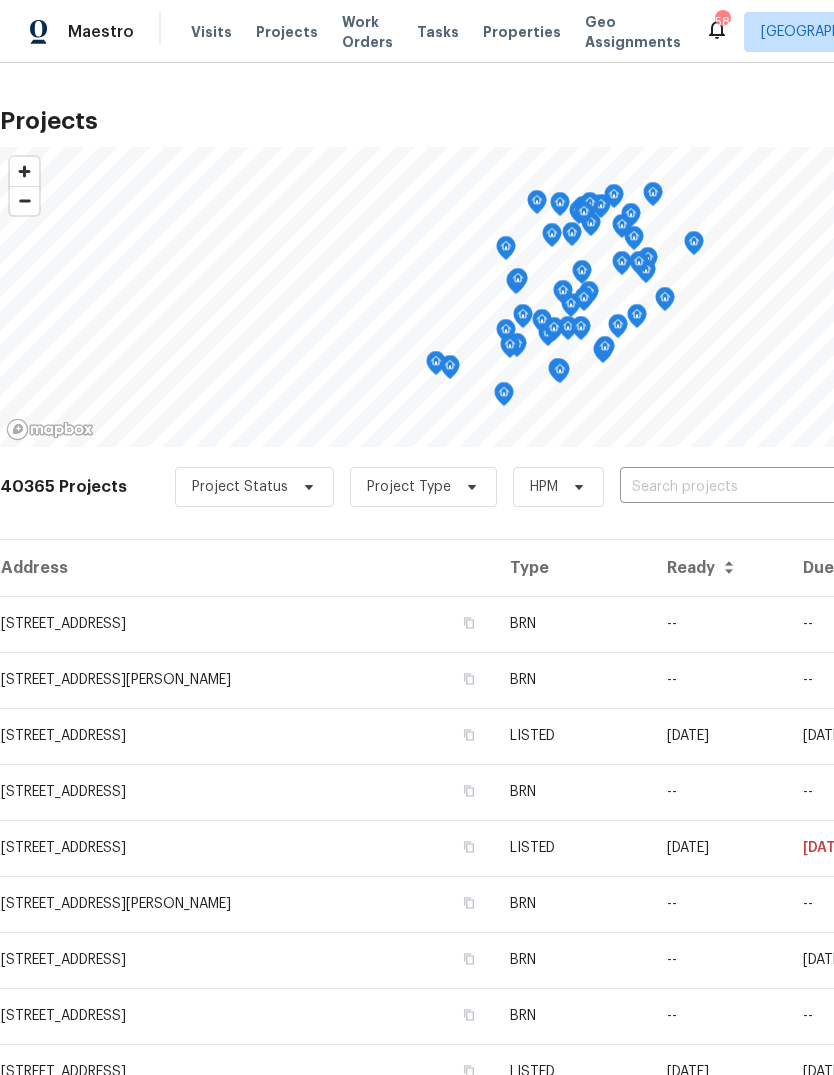 click at bounding box center [734, 487] 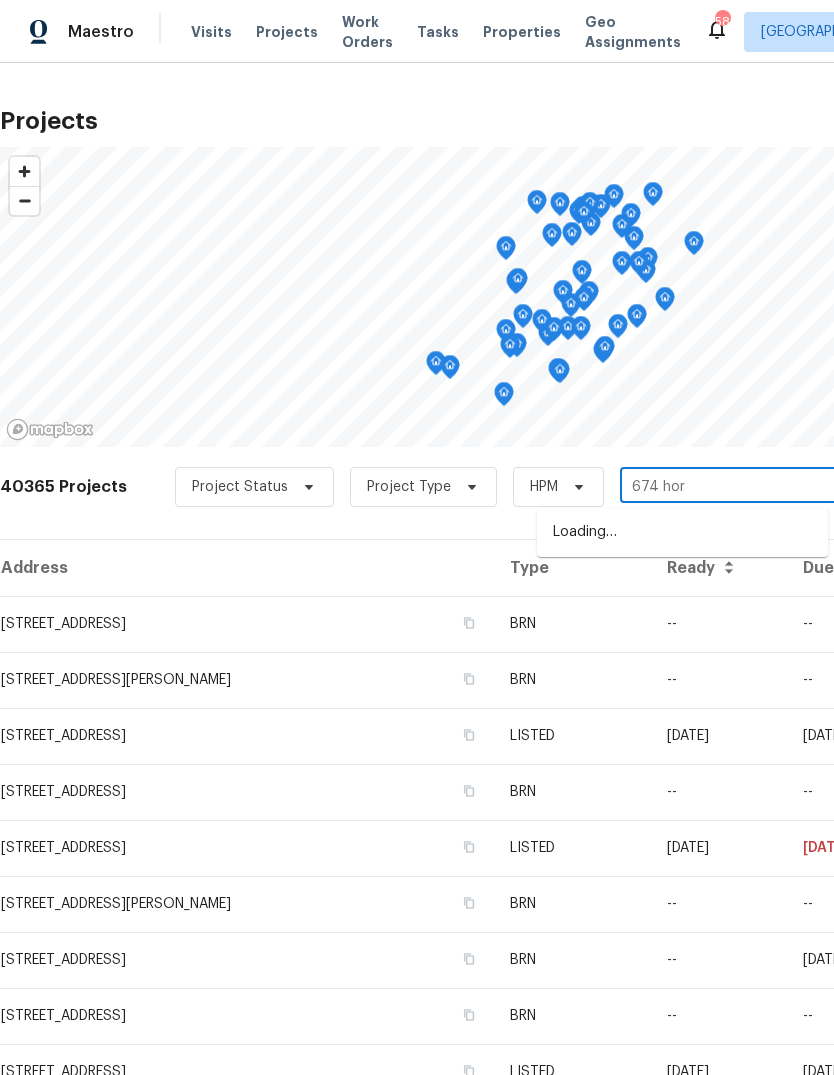 type on "674 horn" 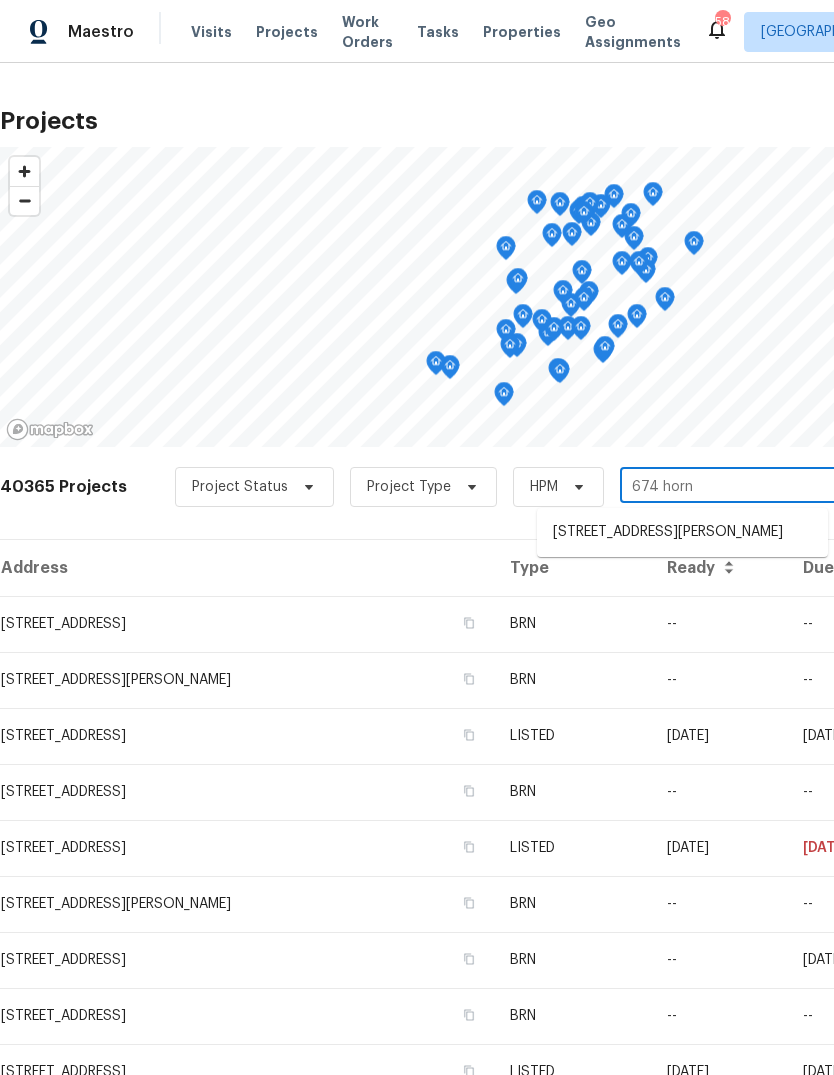 click on "[STREET_ADDRESS][PERSON_NAME]" at bounding box center [682, 532] 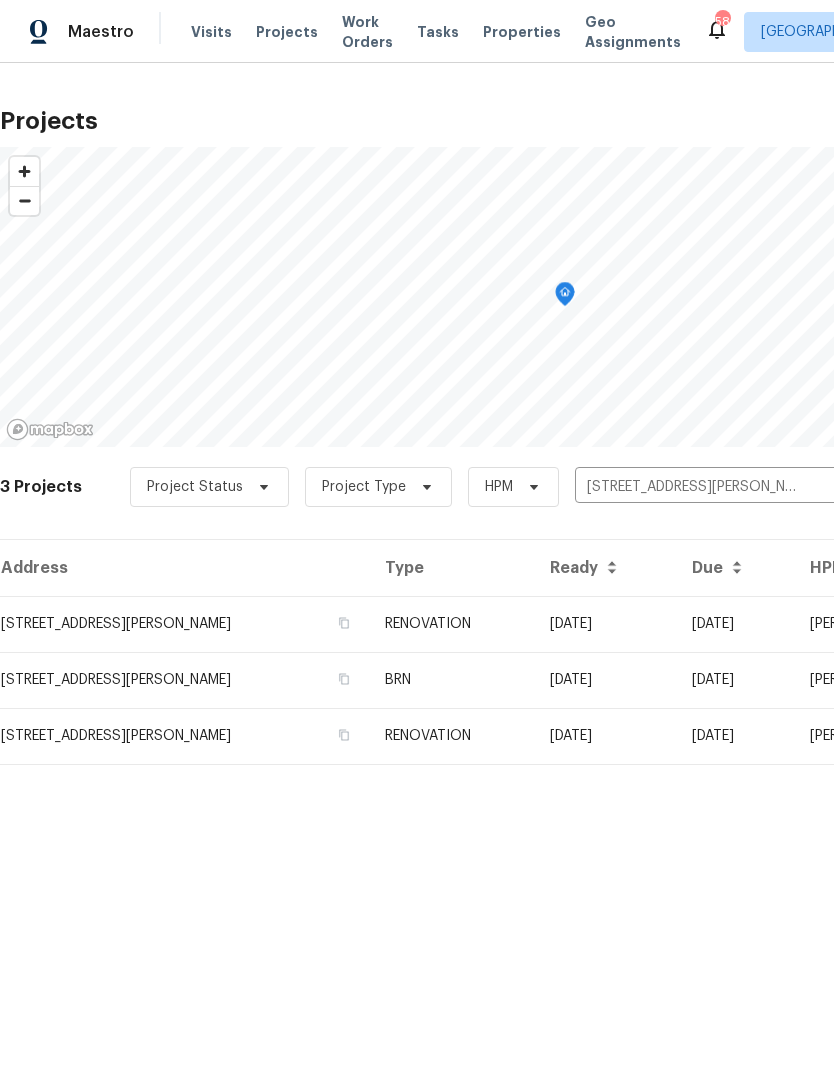 click on "[DATE]" at bounding box center (605, 624) 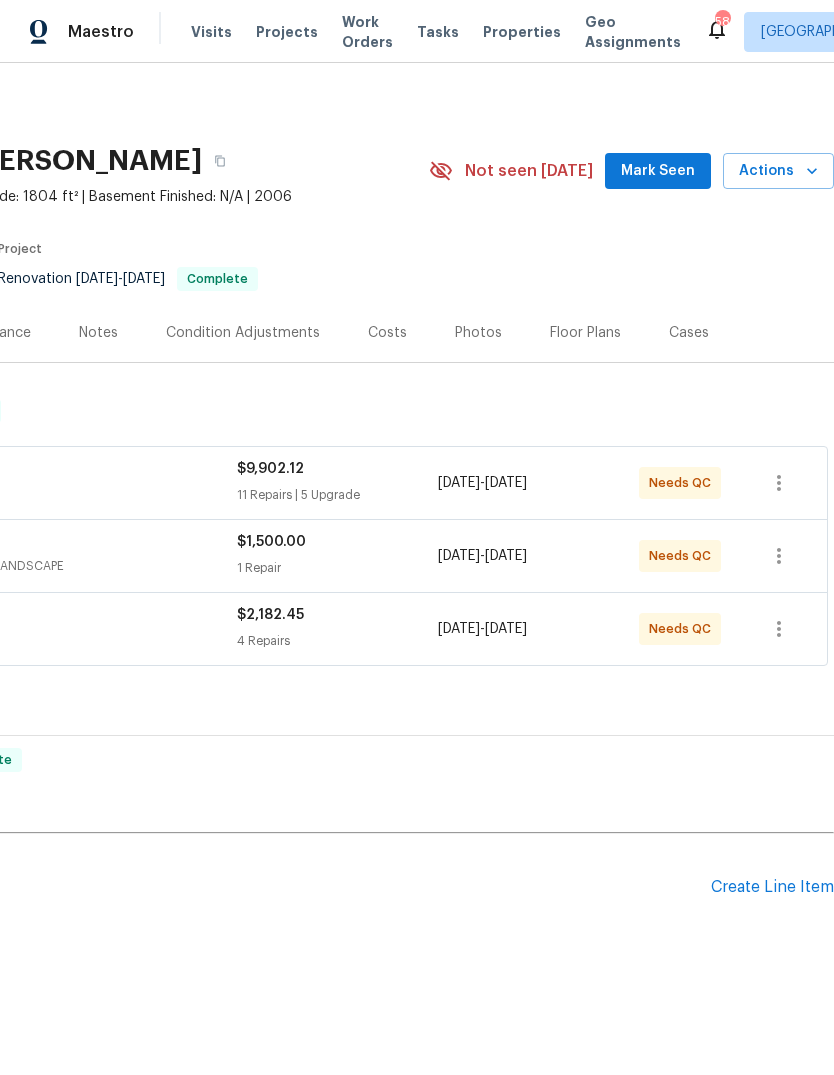 click on "Create Line Item" at bounding box center [772, 887] 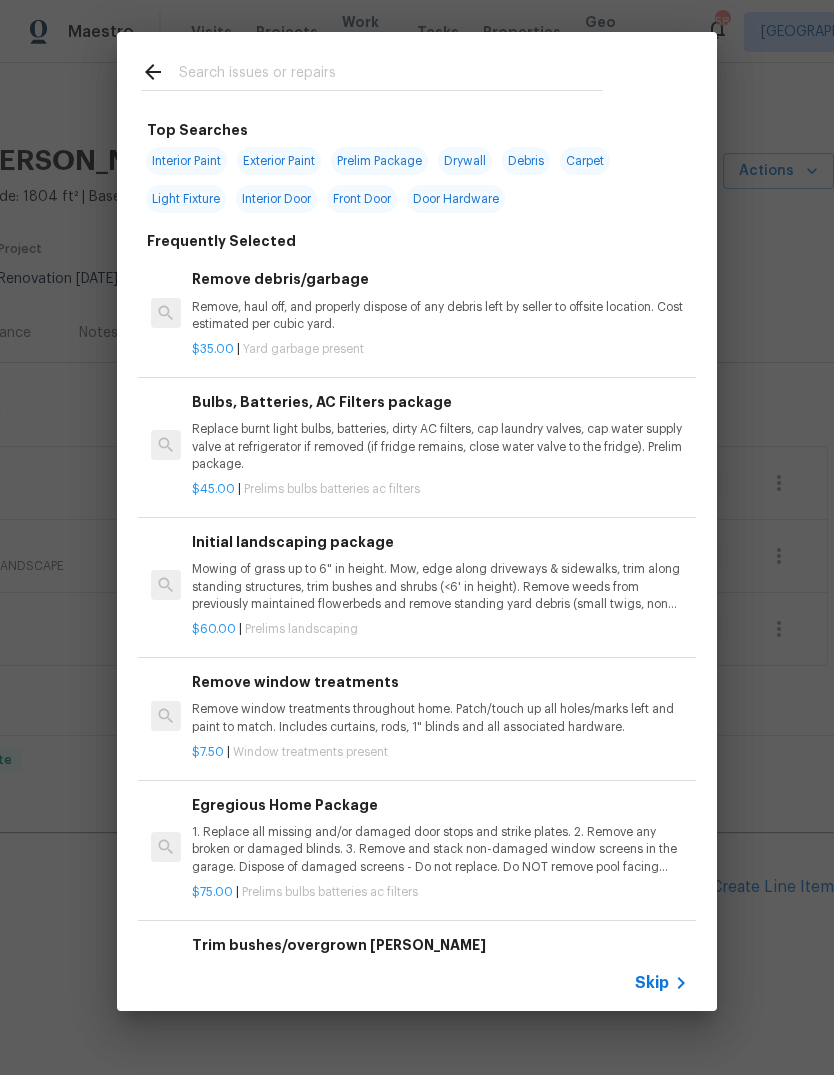 click on "Skip" at bounding box center (652, 983) 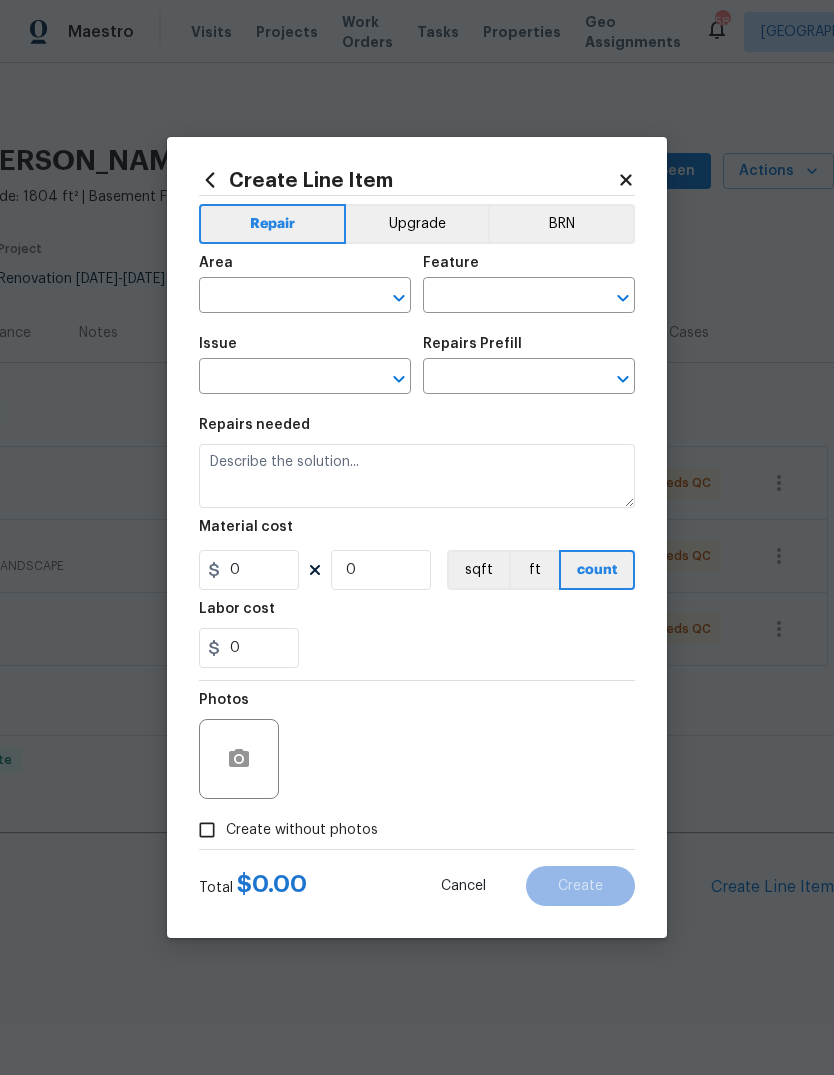 click at bounding box center (277, 297) 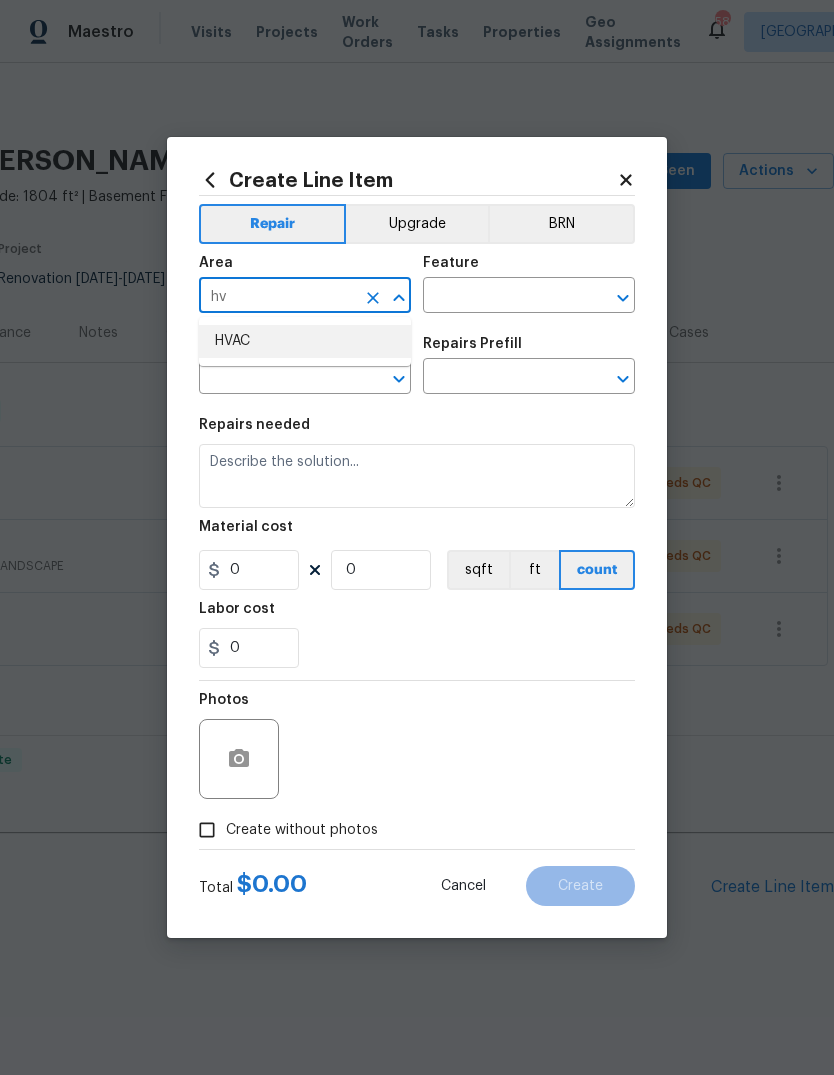 click on "HVAC" at bounding box center [305, 341] 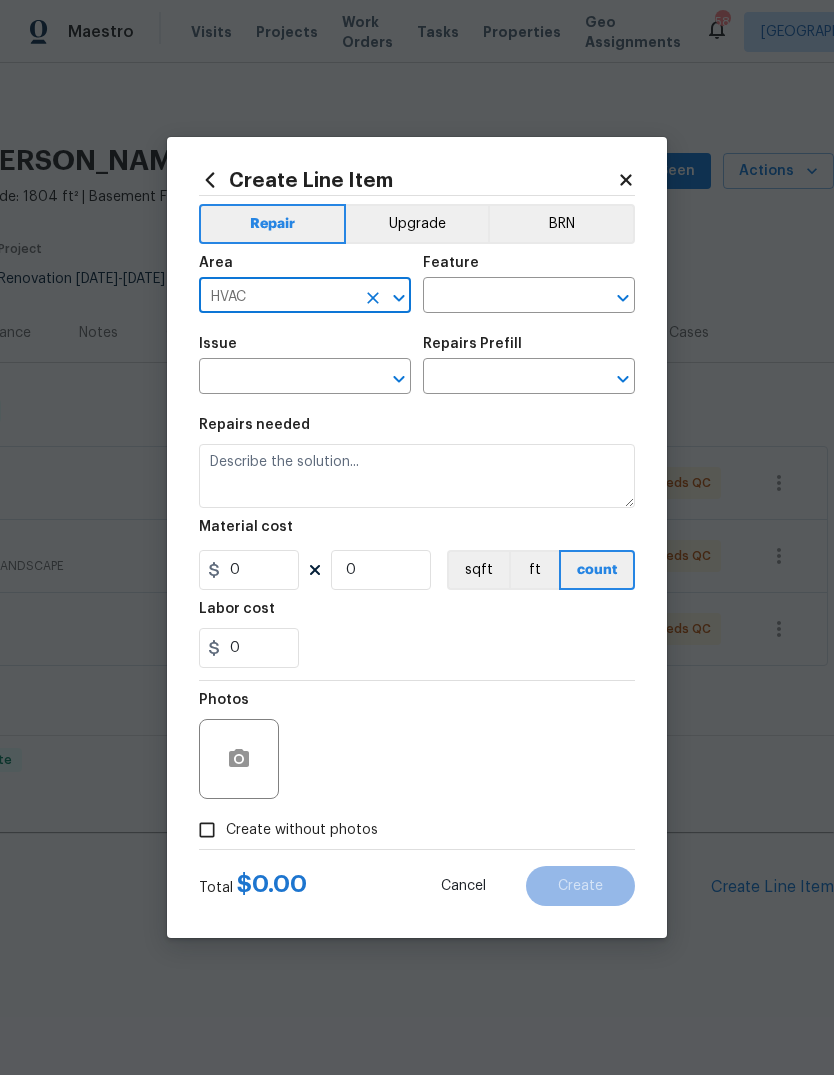 click at bounding box center [501, 297] 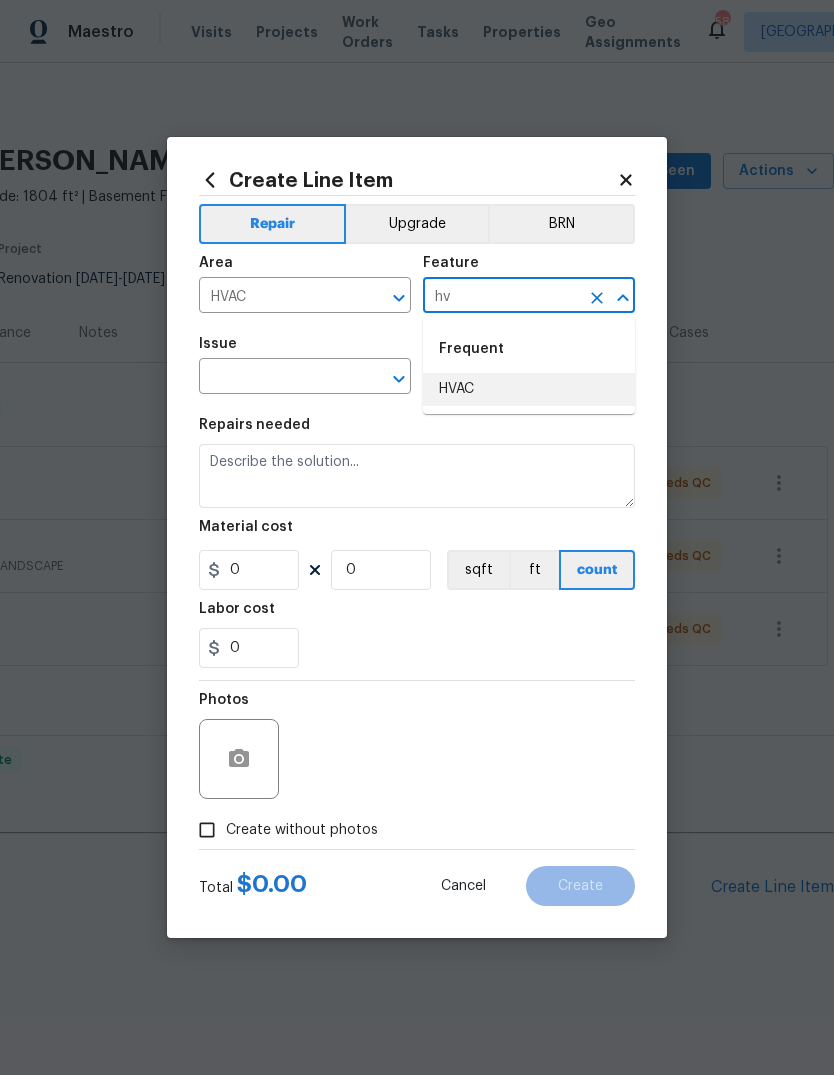 click on "HVAC" at bounding box center [529, 389] 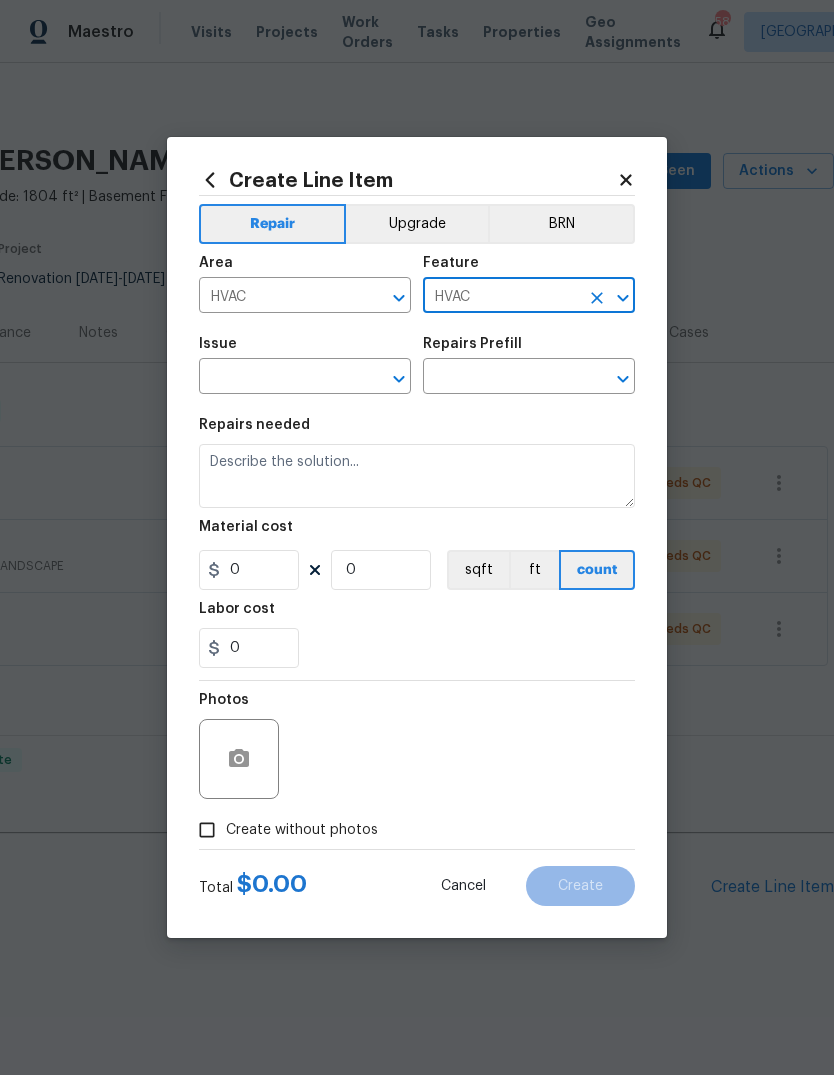 click at bounding box center [277, 378] 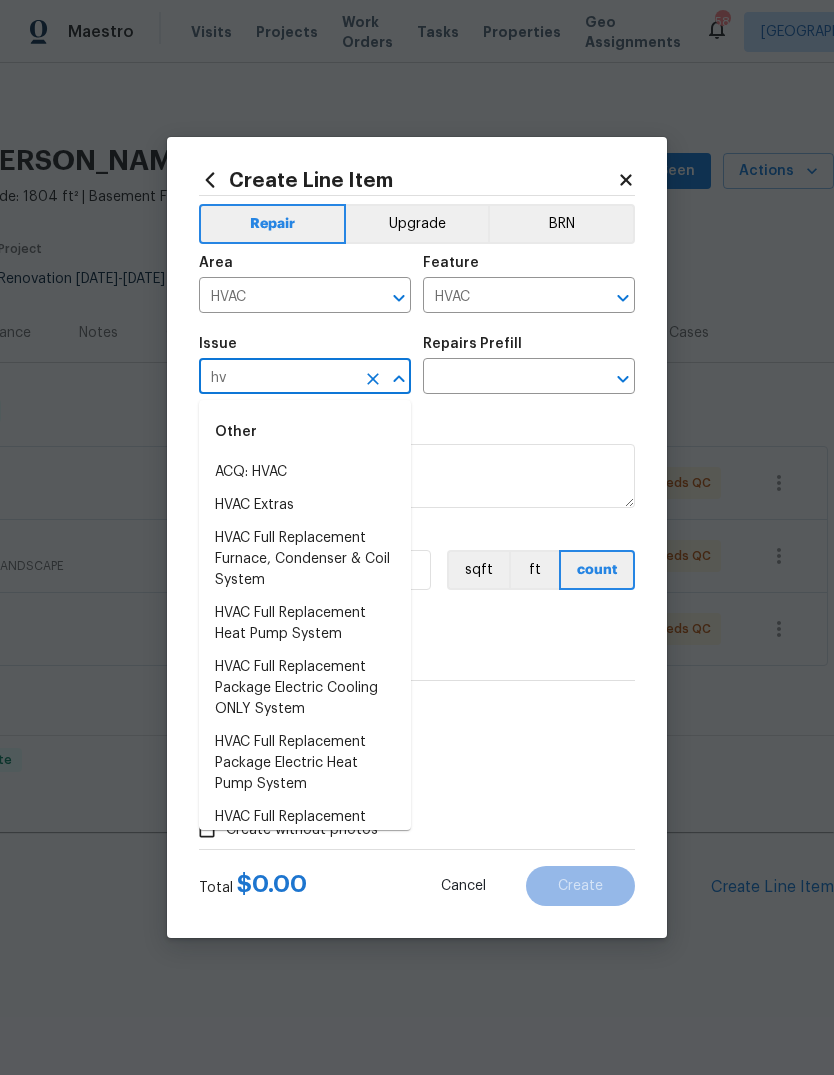 click on "HVAC Extras" at bounding box center [305, 505] 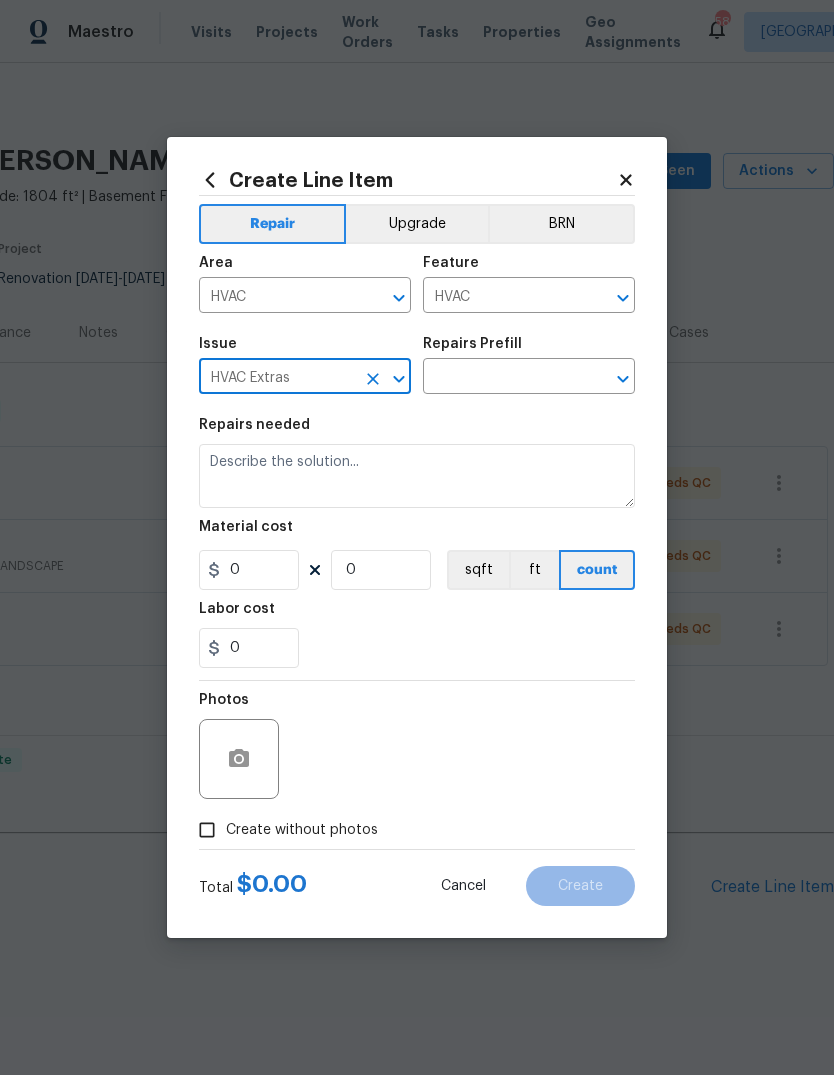 click at bounding box center [501, 378] 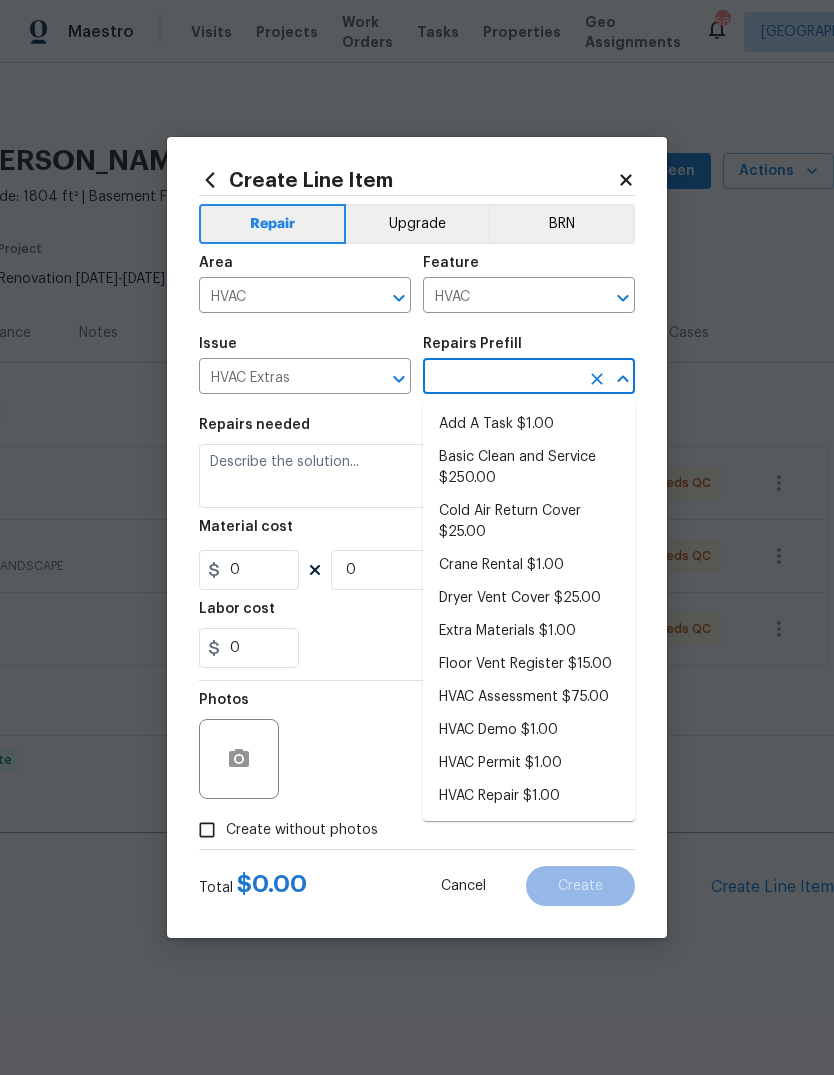 click on "Add A Task $1.00" at bounding box center (529, 424) 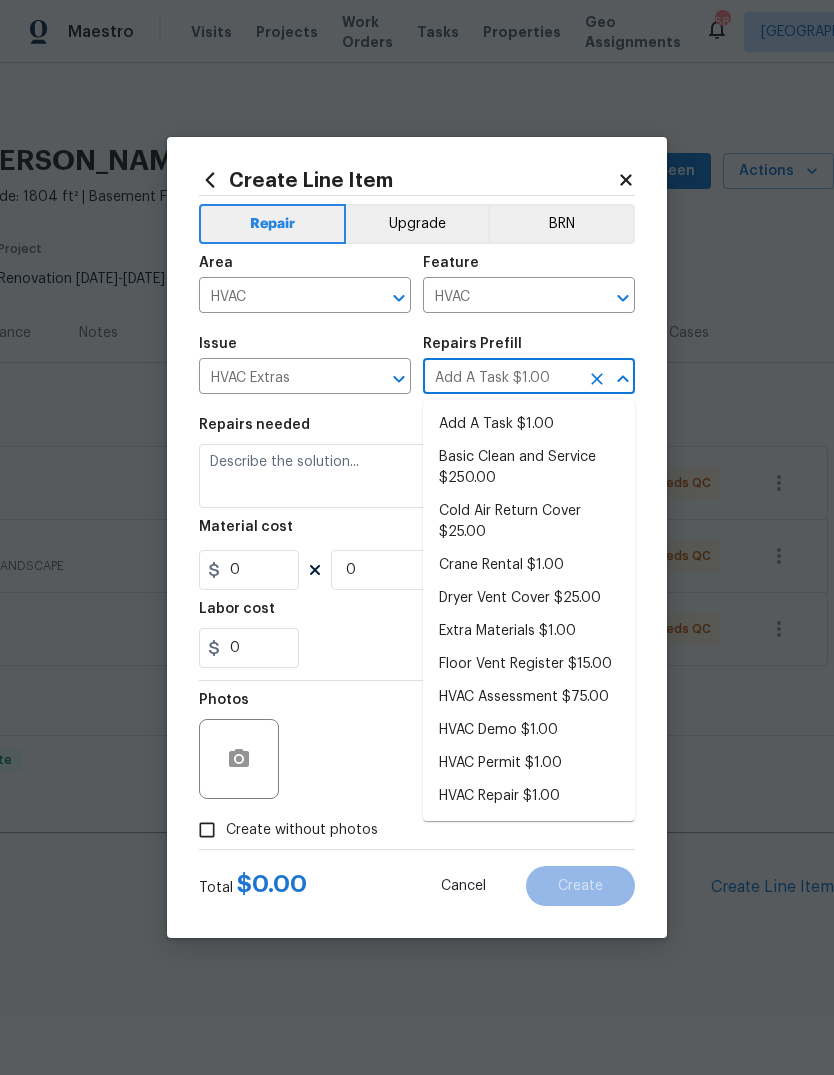type 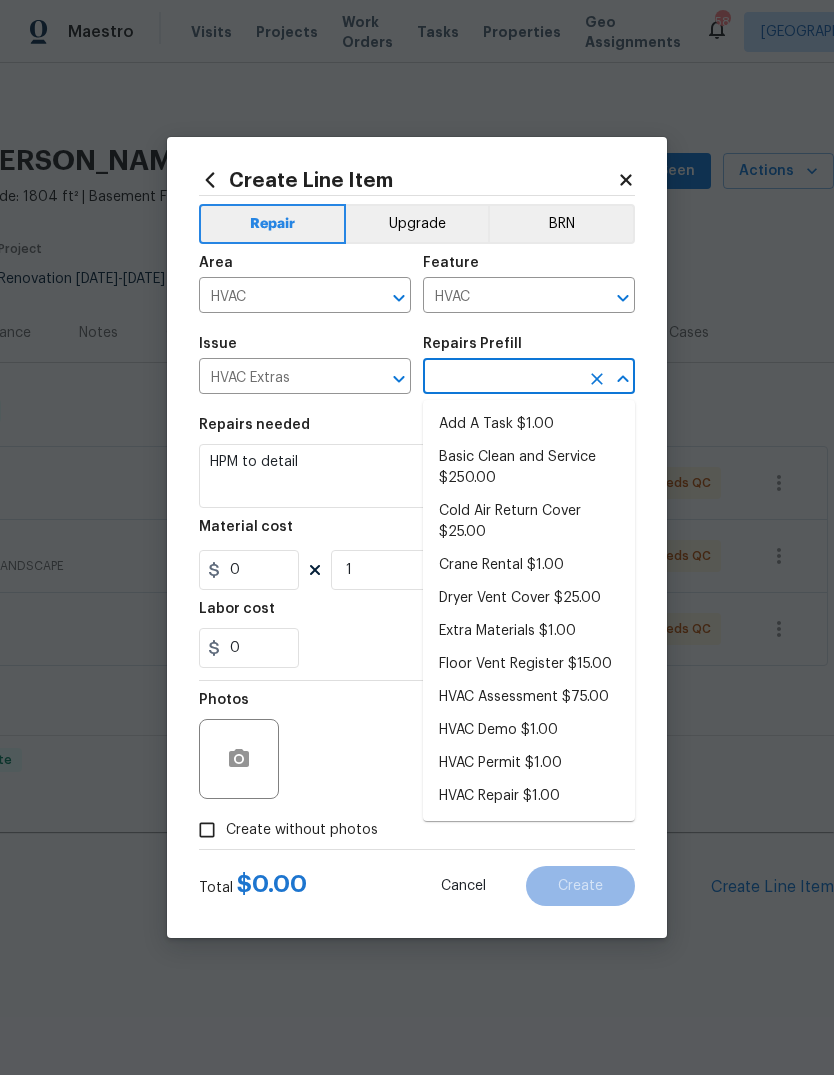 type on "Add A Task $1.00" 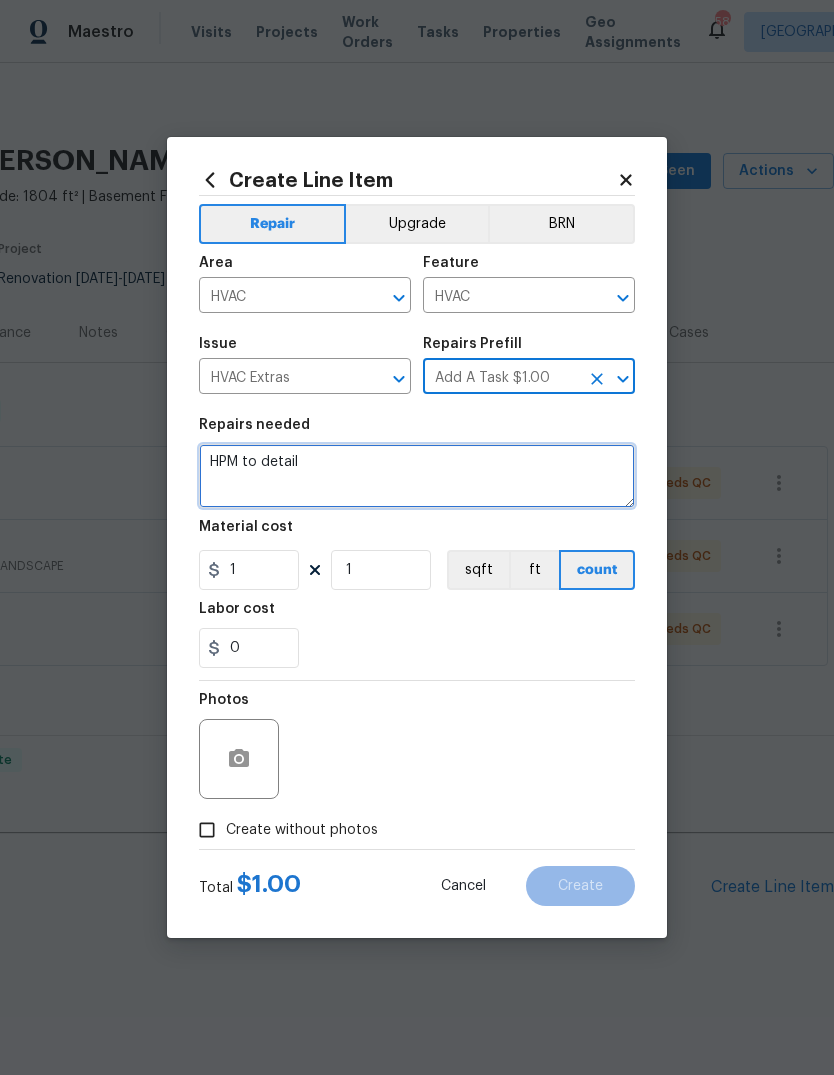 click on "HPM to detail" at bounding box center [417, 476] 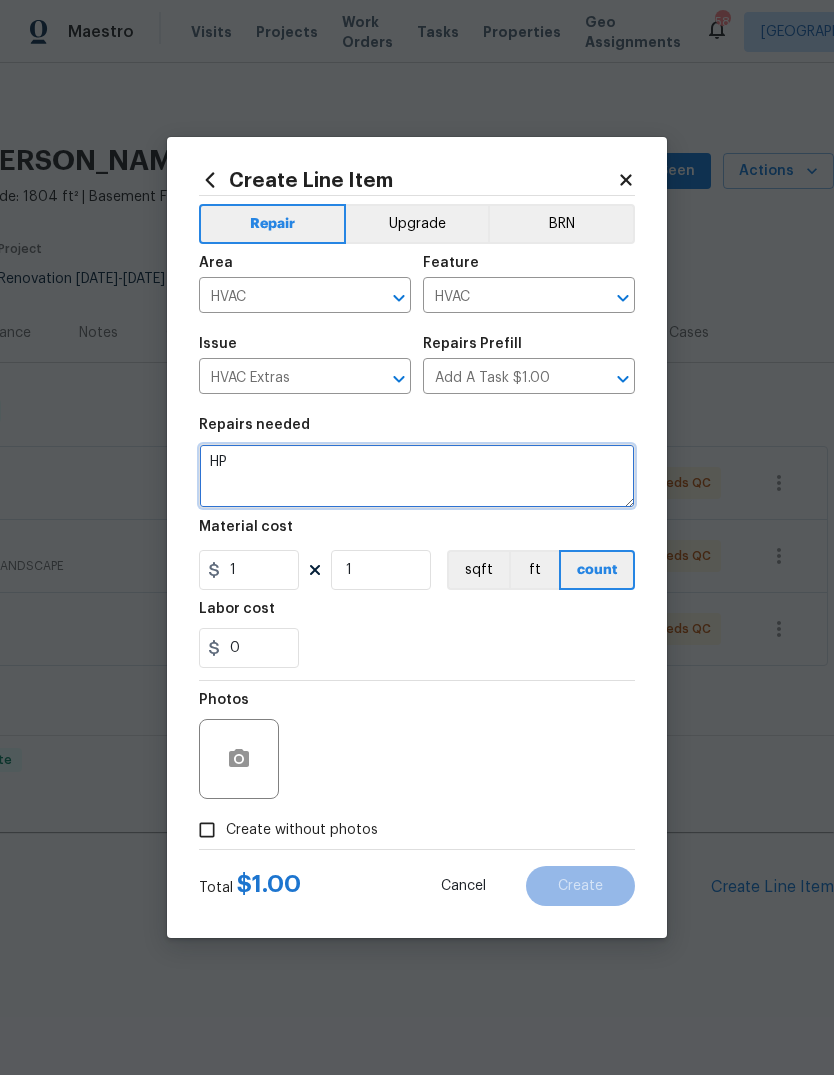 type on "H" 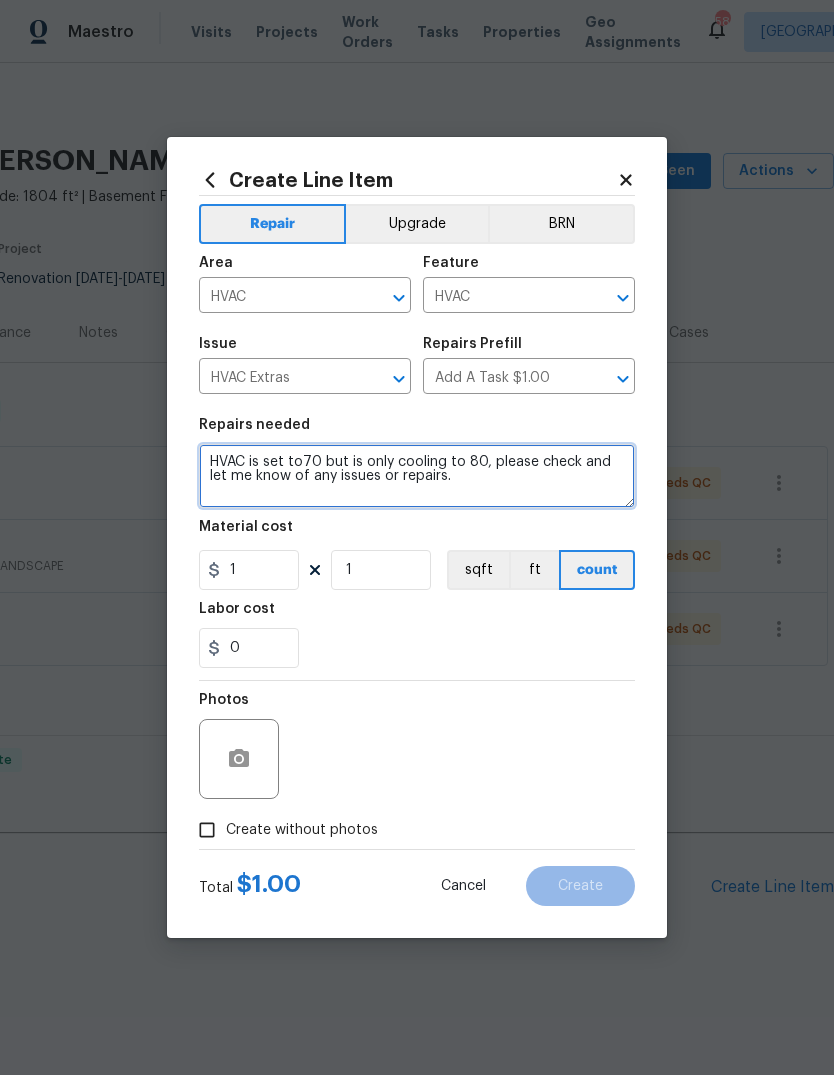 type on "HVAC is set to70 but is only cooling to 80, please check and let me know of any issues or repairs." 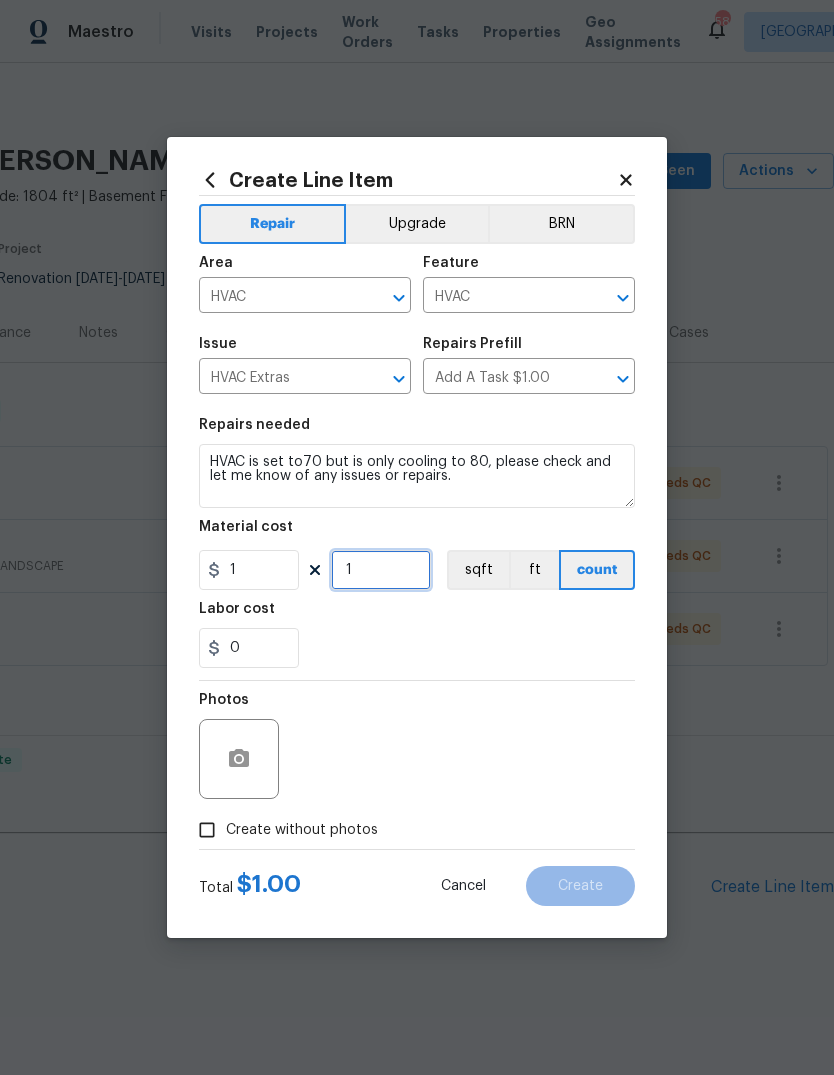 click on "1" at bounding box center [381, 570] 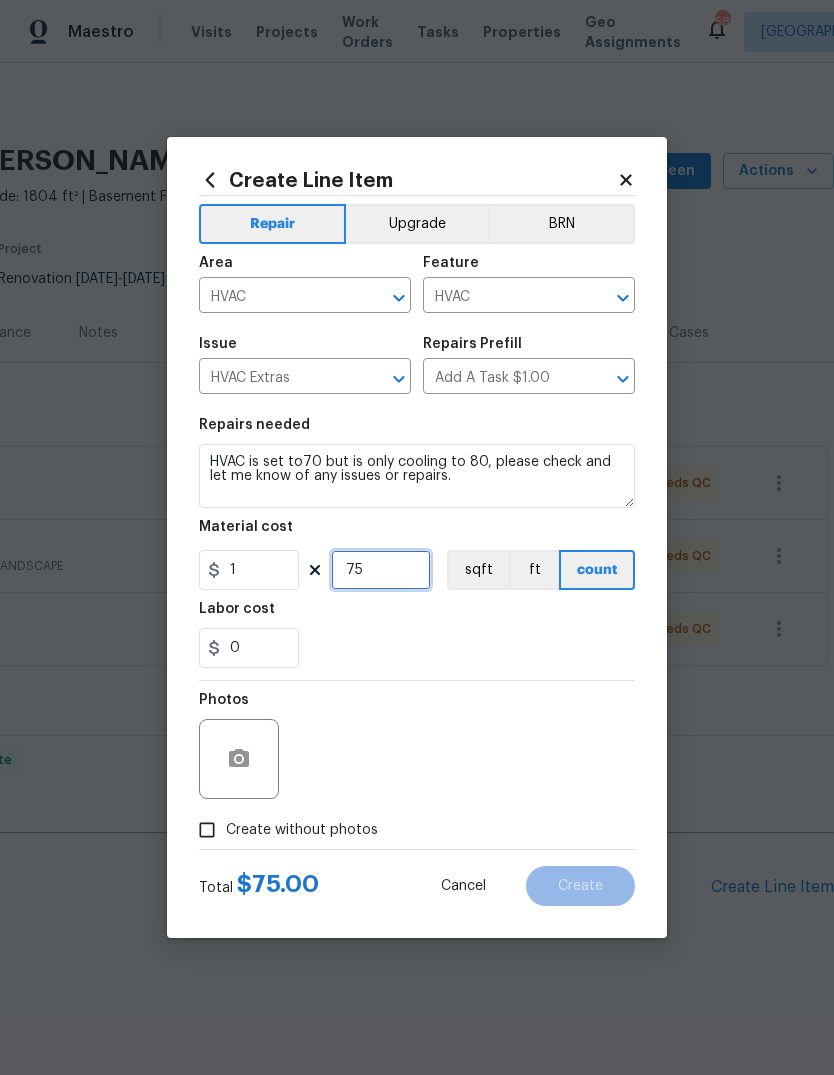 type on "75" 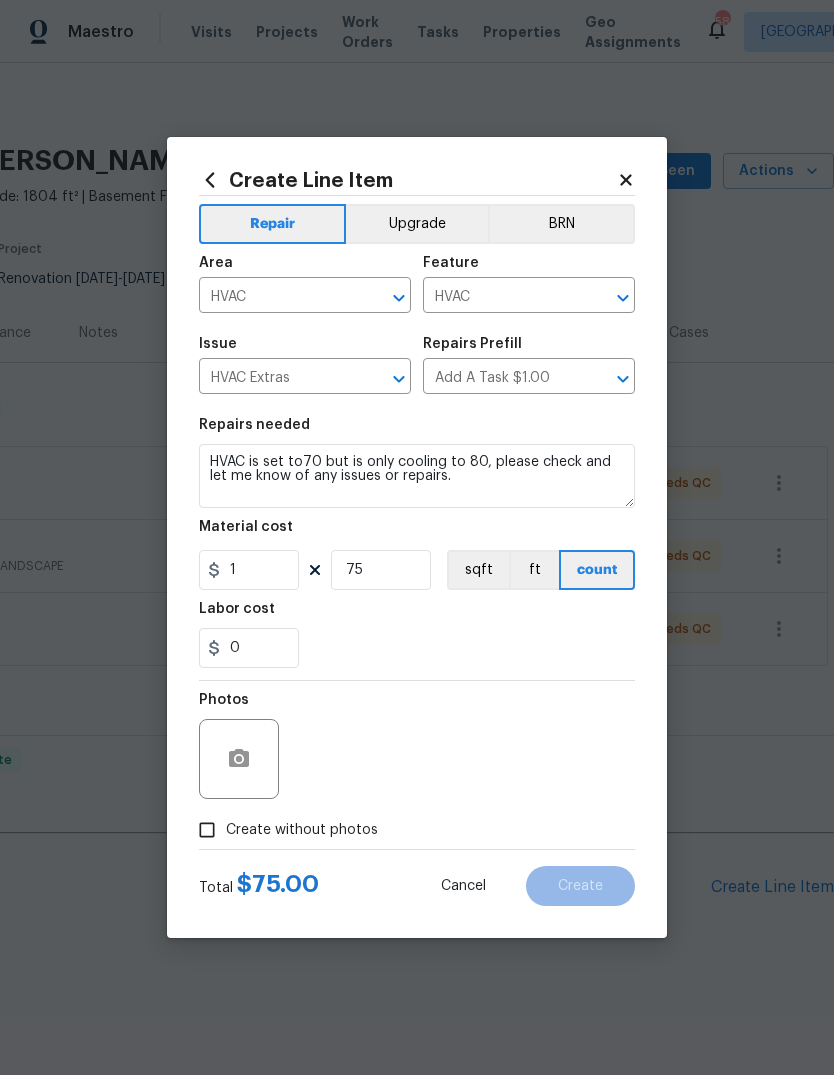 click on "0" at bounding box center (417, 648) 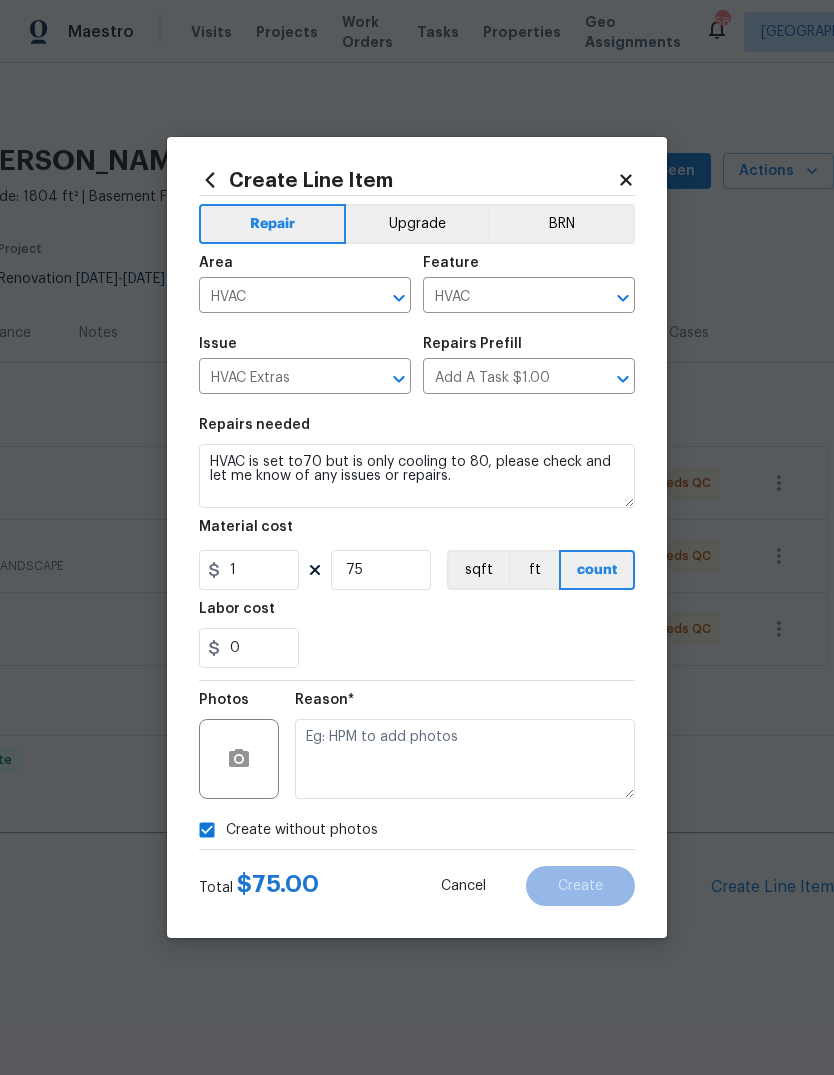 click on "Create without photos" at bounding box center [207, 830] 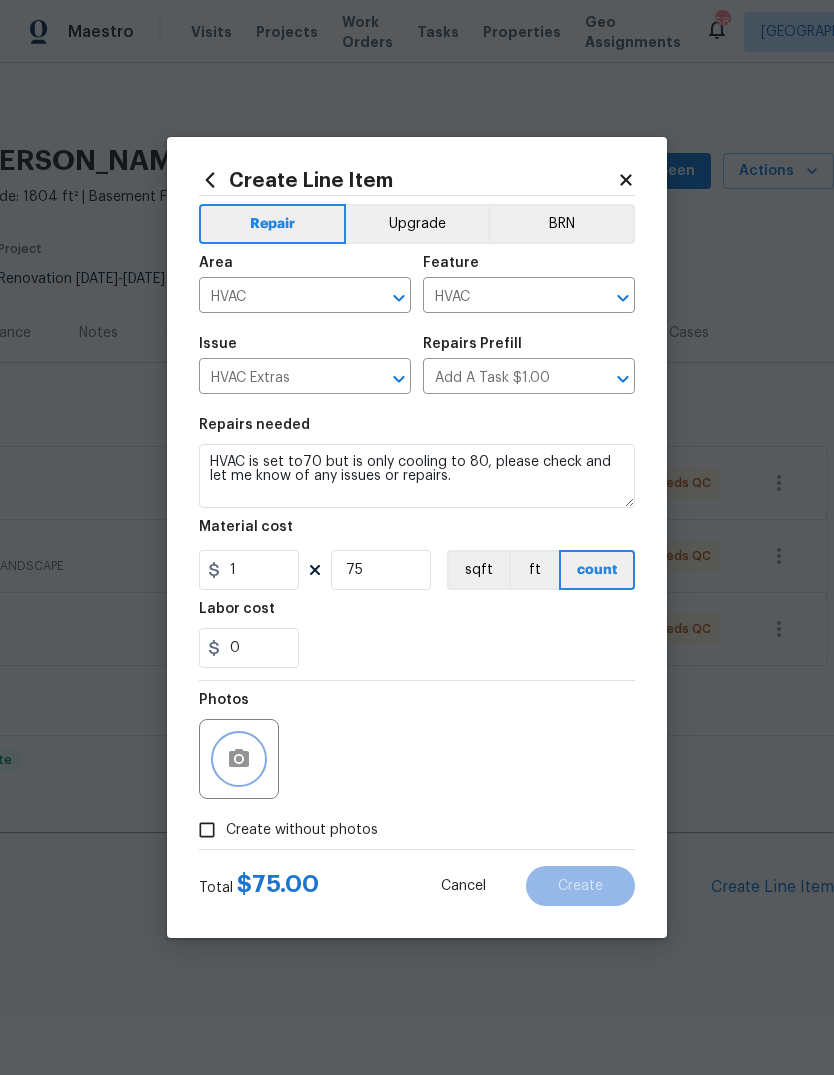 click 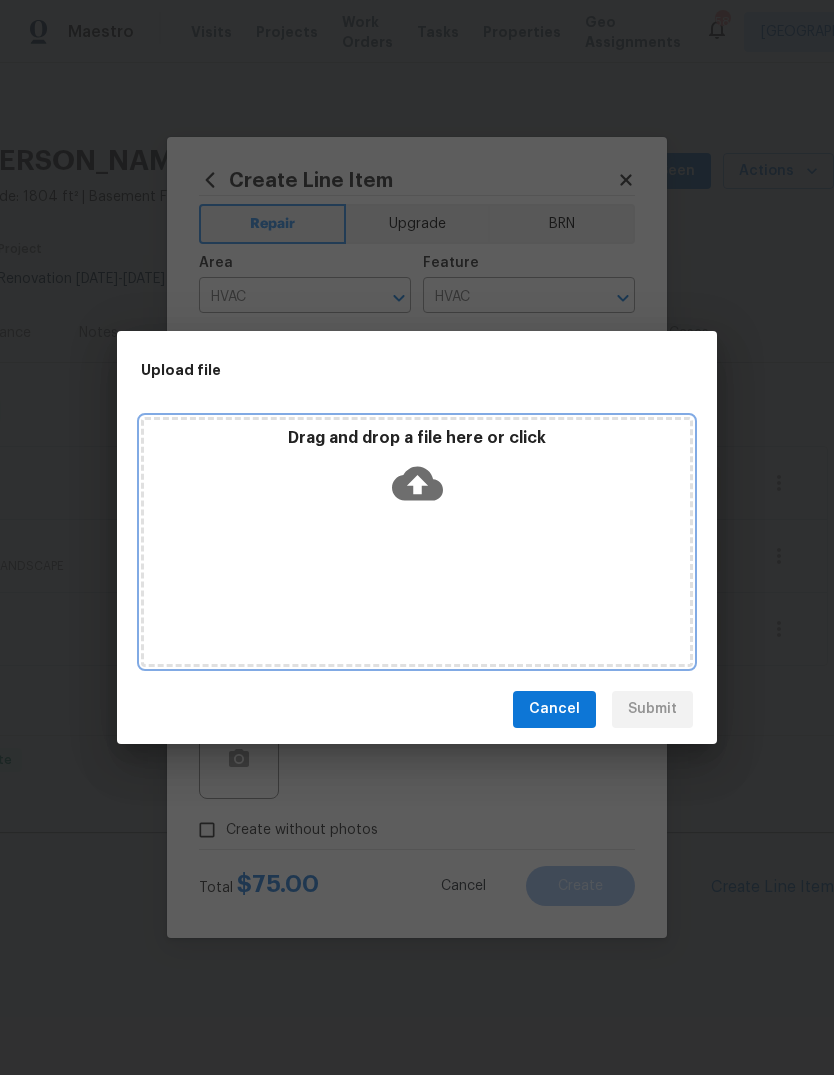 click 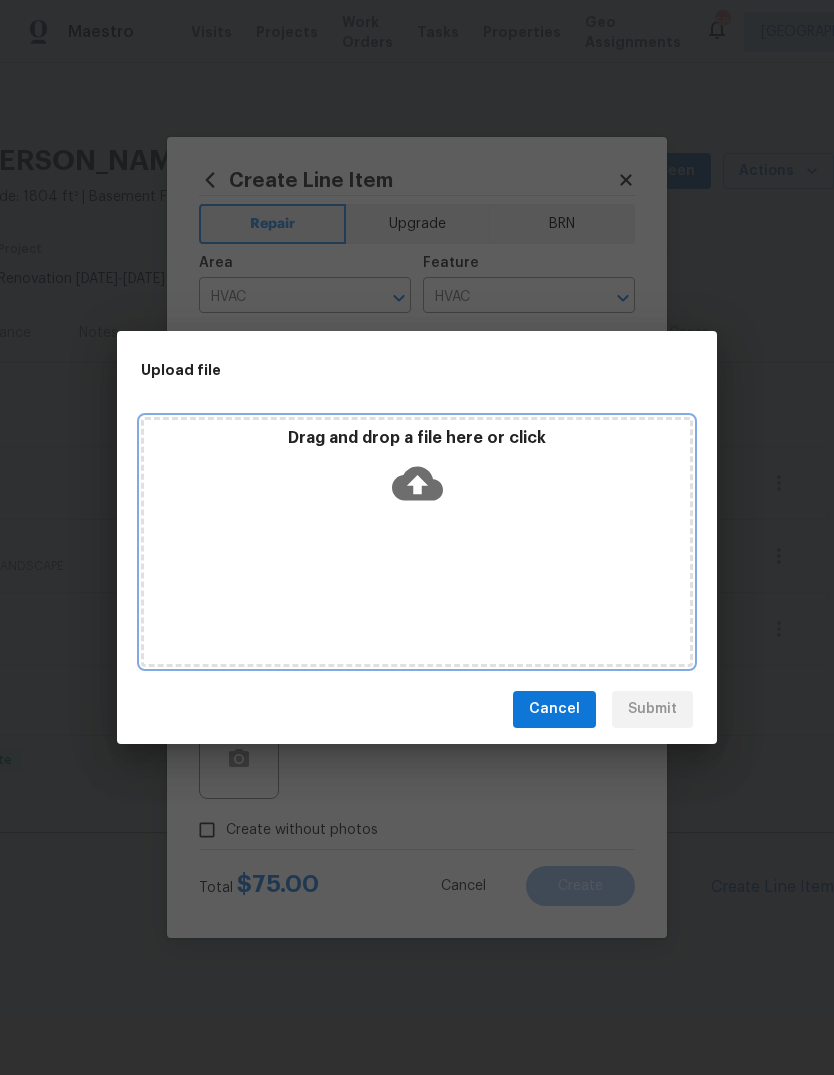 click 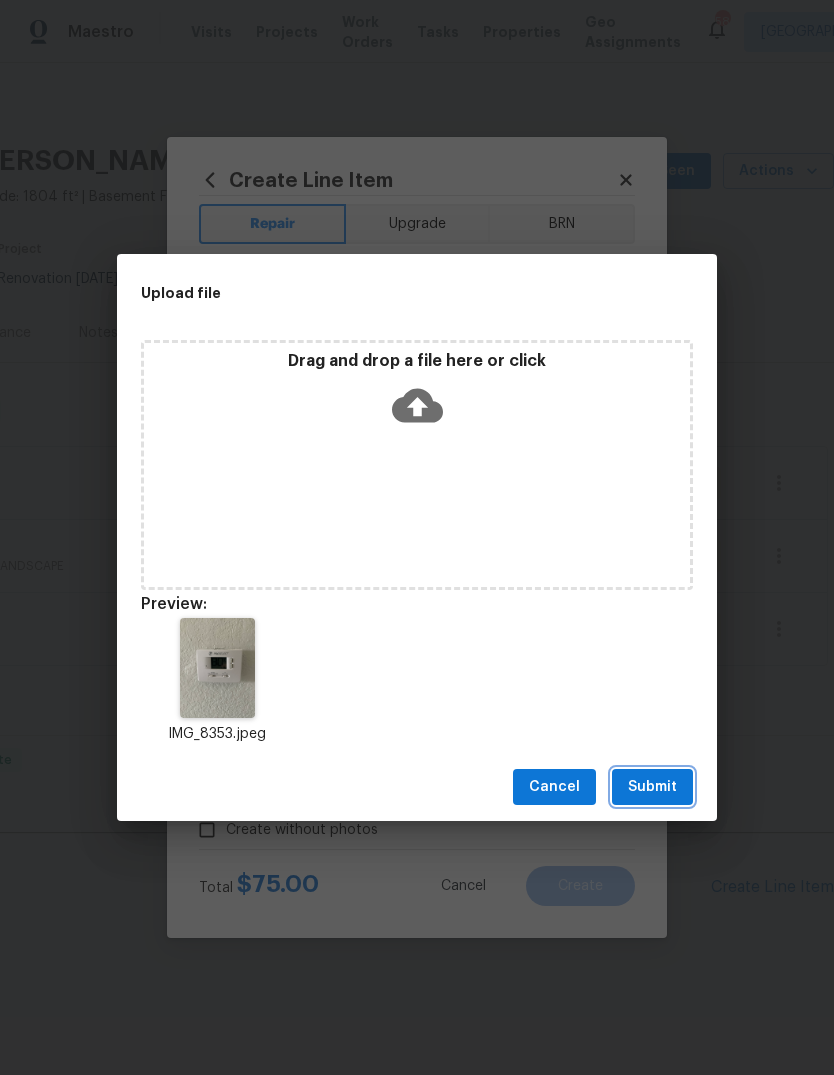 click on "Submit" at bounding box center (652, 787) 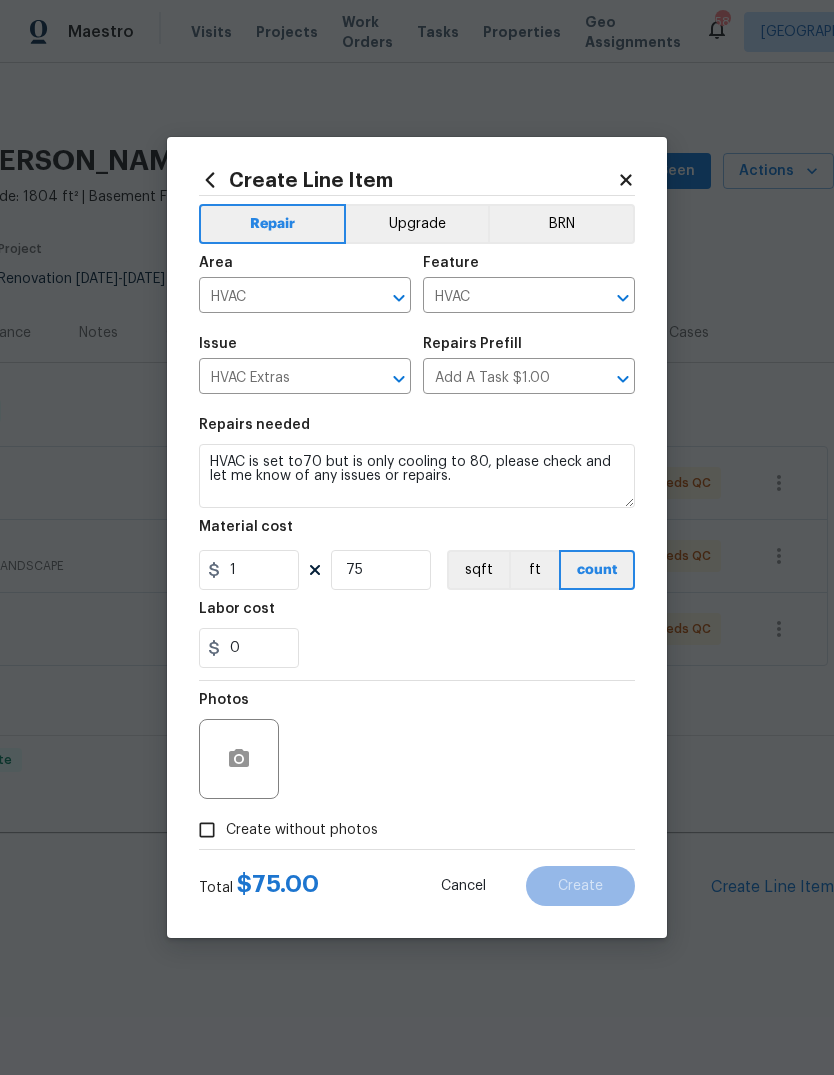 click on "Create without photos" at bounding box center [207, 830] 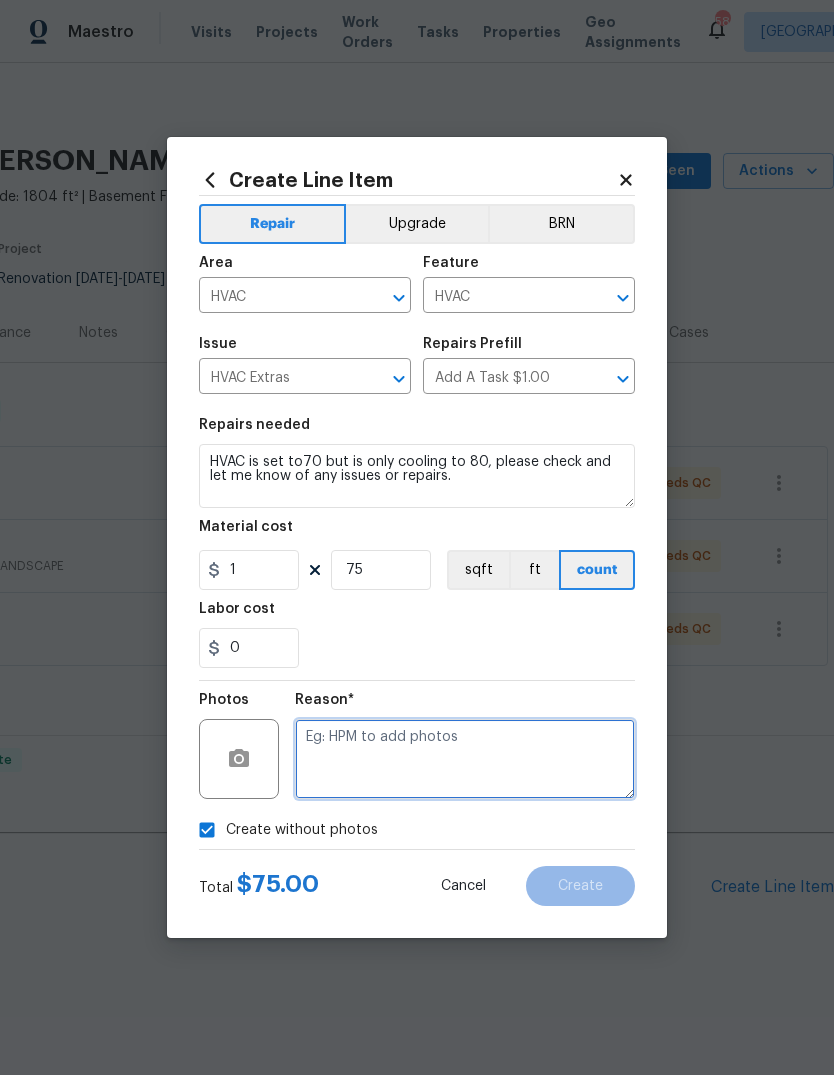 click at bounding box center (465, 759) 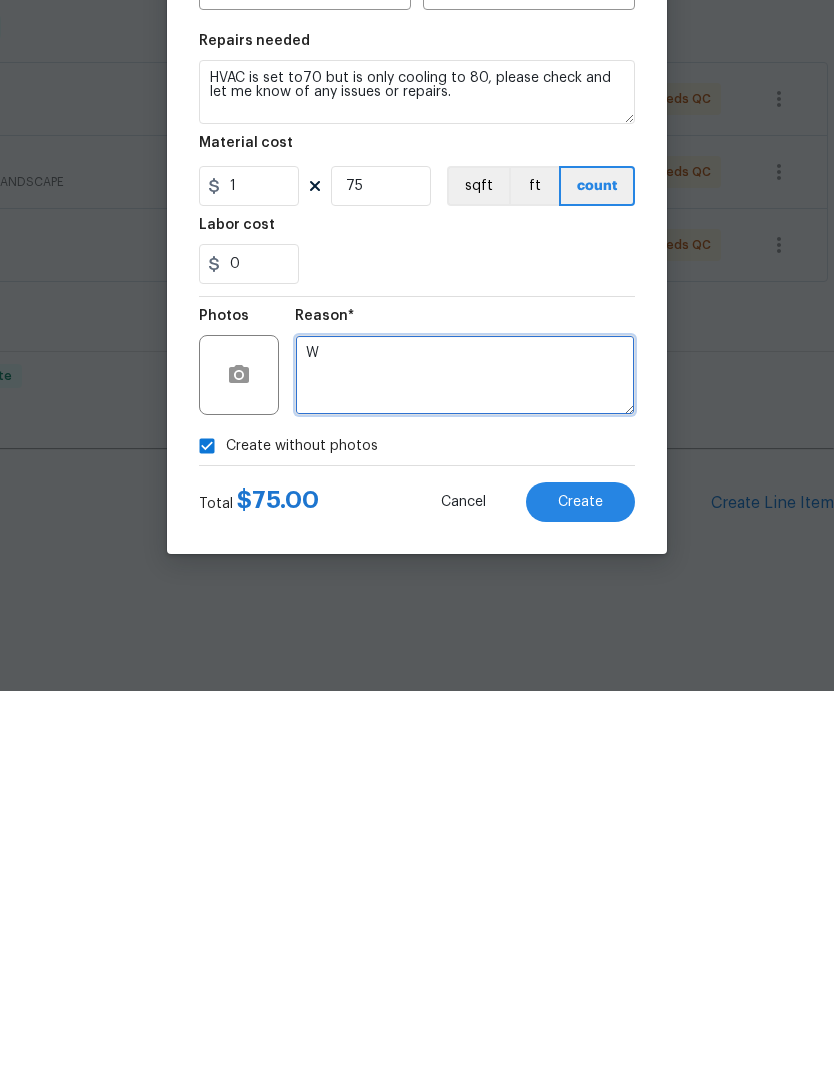 type on "W" 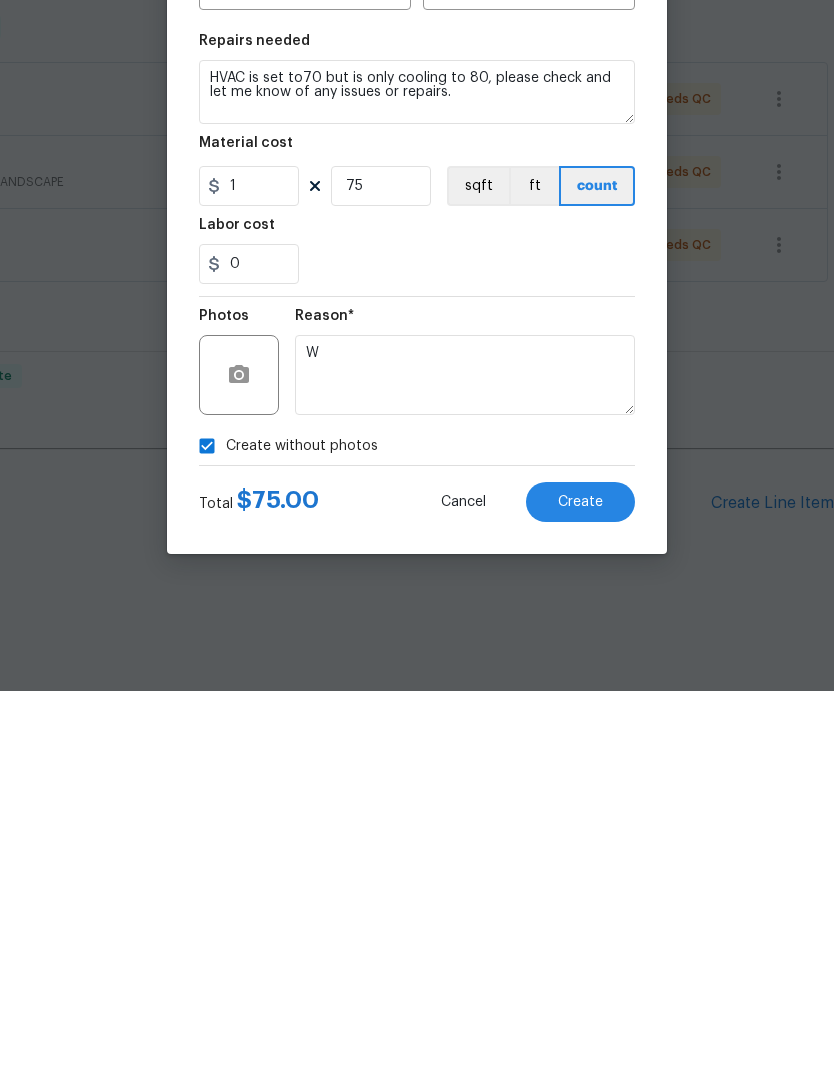 click on "Create" at bounding box center [580, 886] 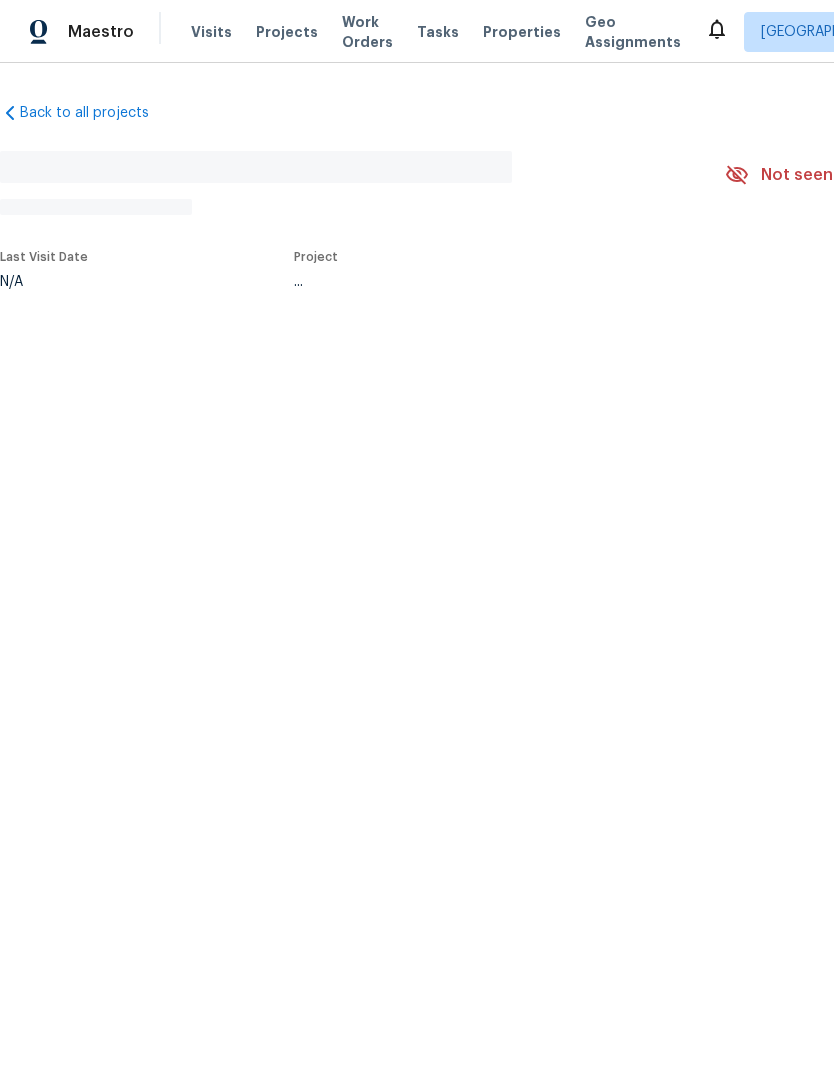 scroll, scrollTop: 0, scrollLeft: 0, axis: both 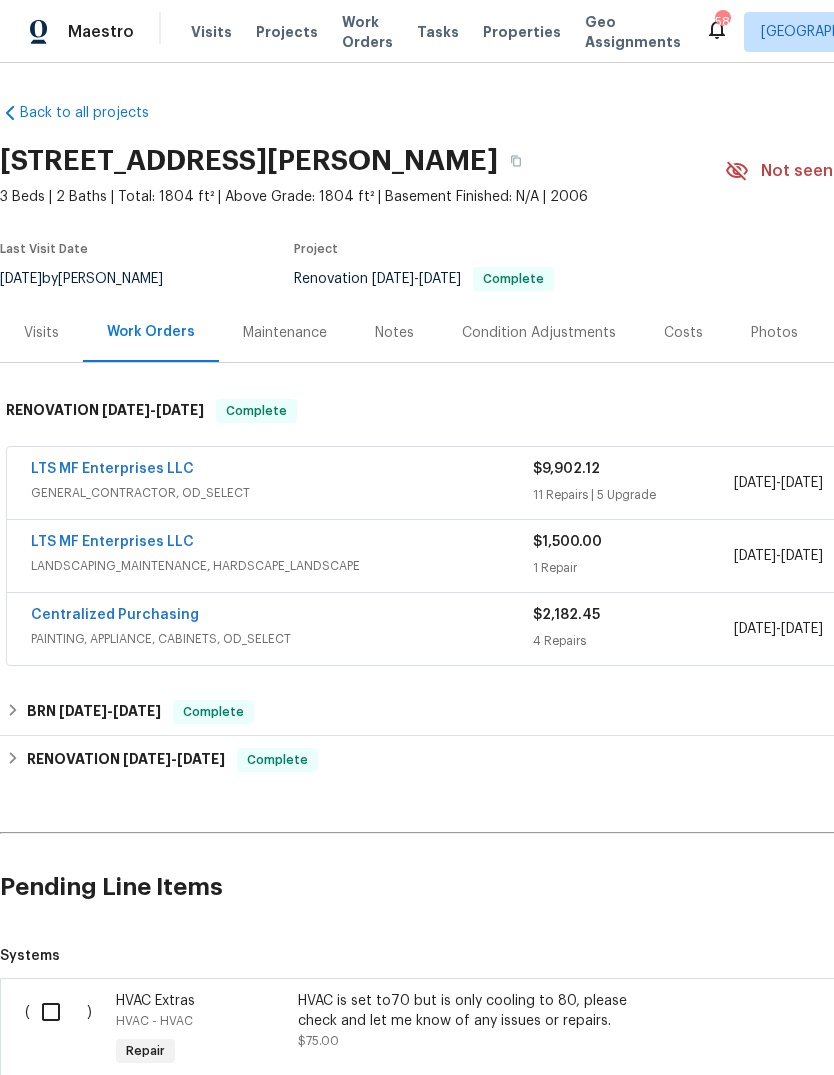 click at bounding box center [58, 1012] 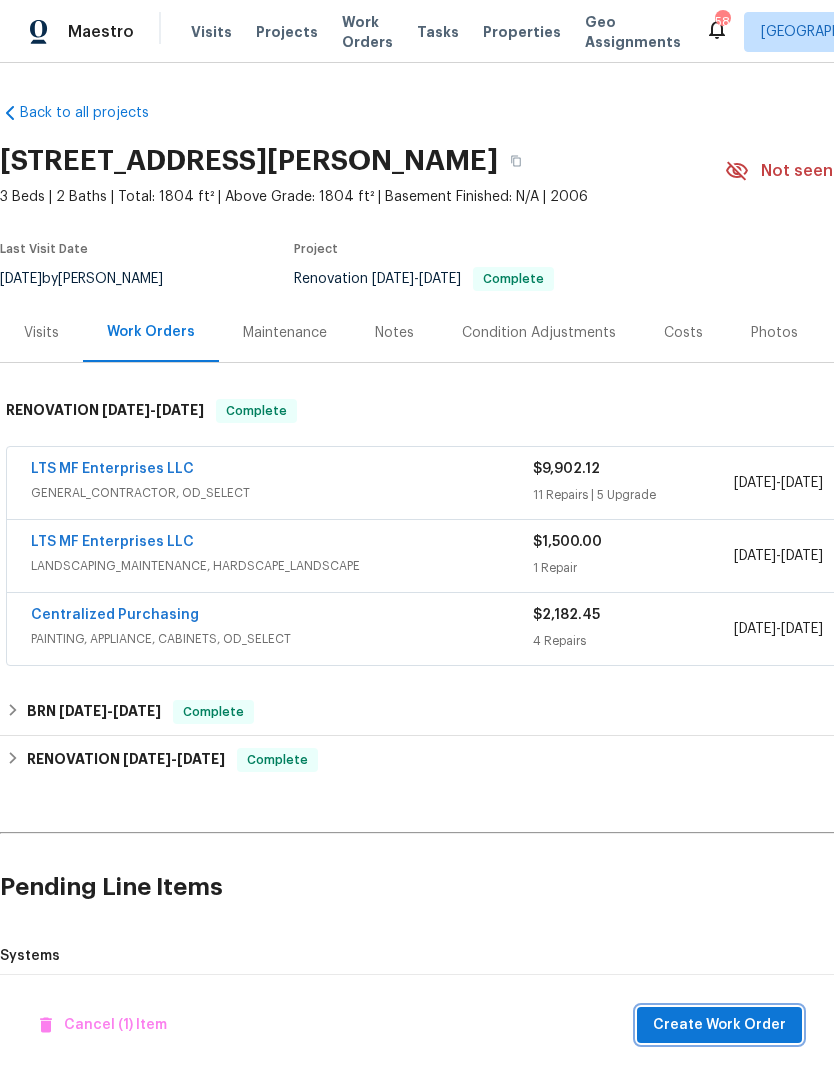 click on "Create Work Order" at bounding box center [719, 1025] 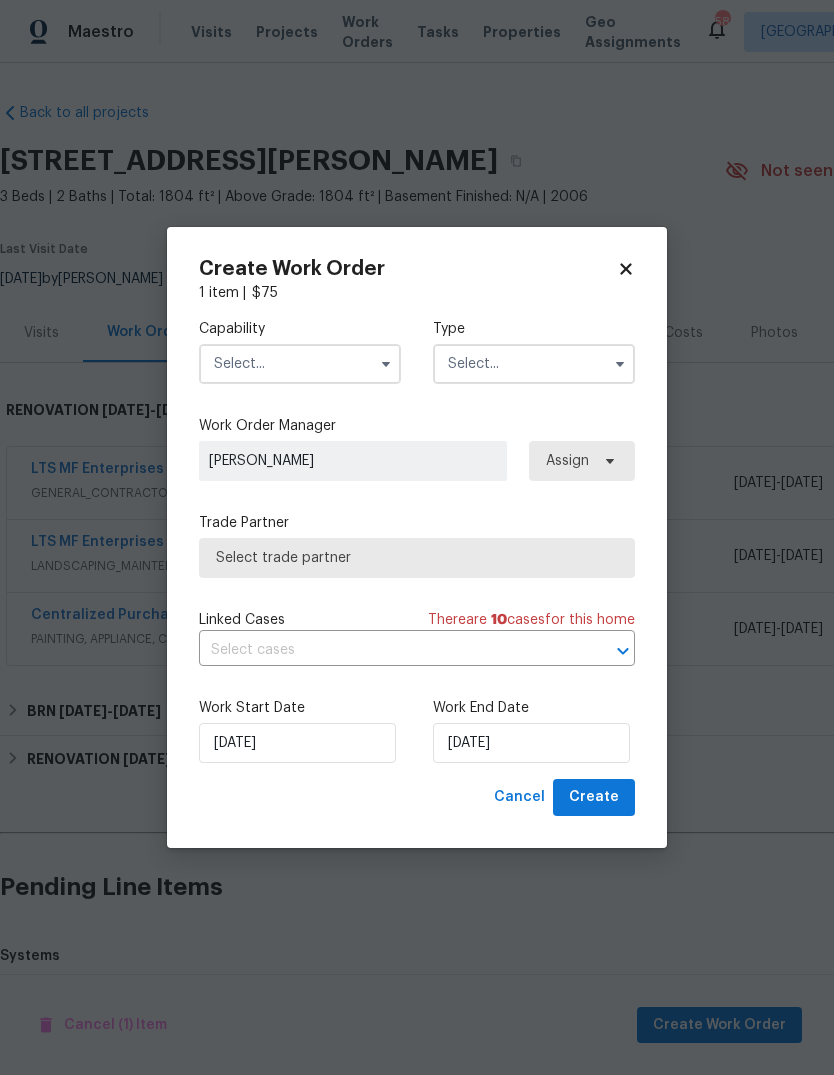 click at bounding box center [300, 364] 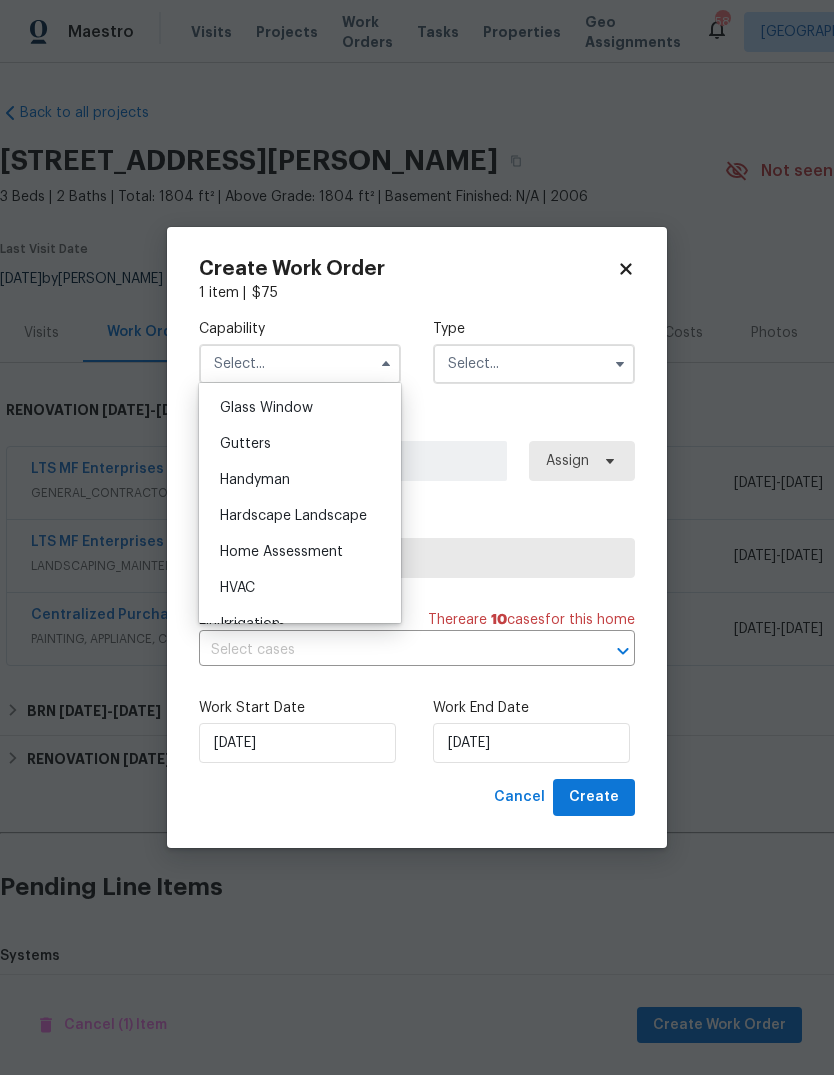 scroll, scrollTop: 1096, scrollLeft: 0, axis: vertical 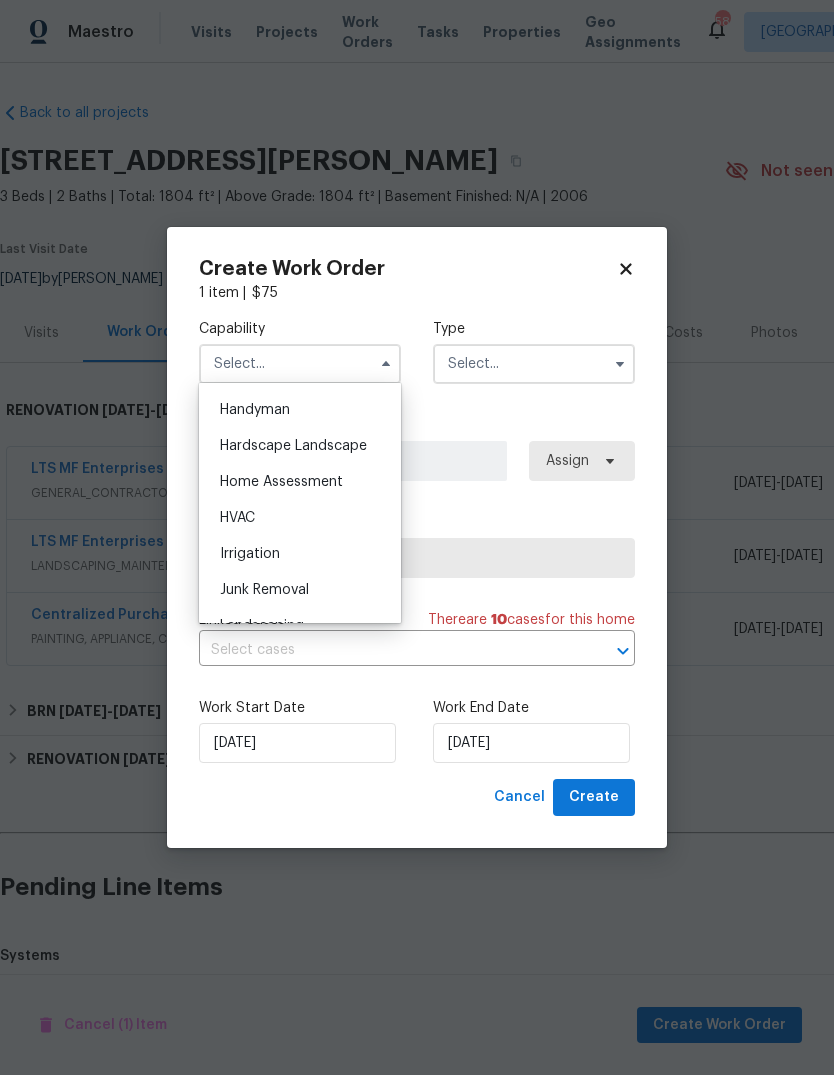 click on "HVAC" at bounding box center (300, 518) 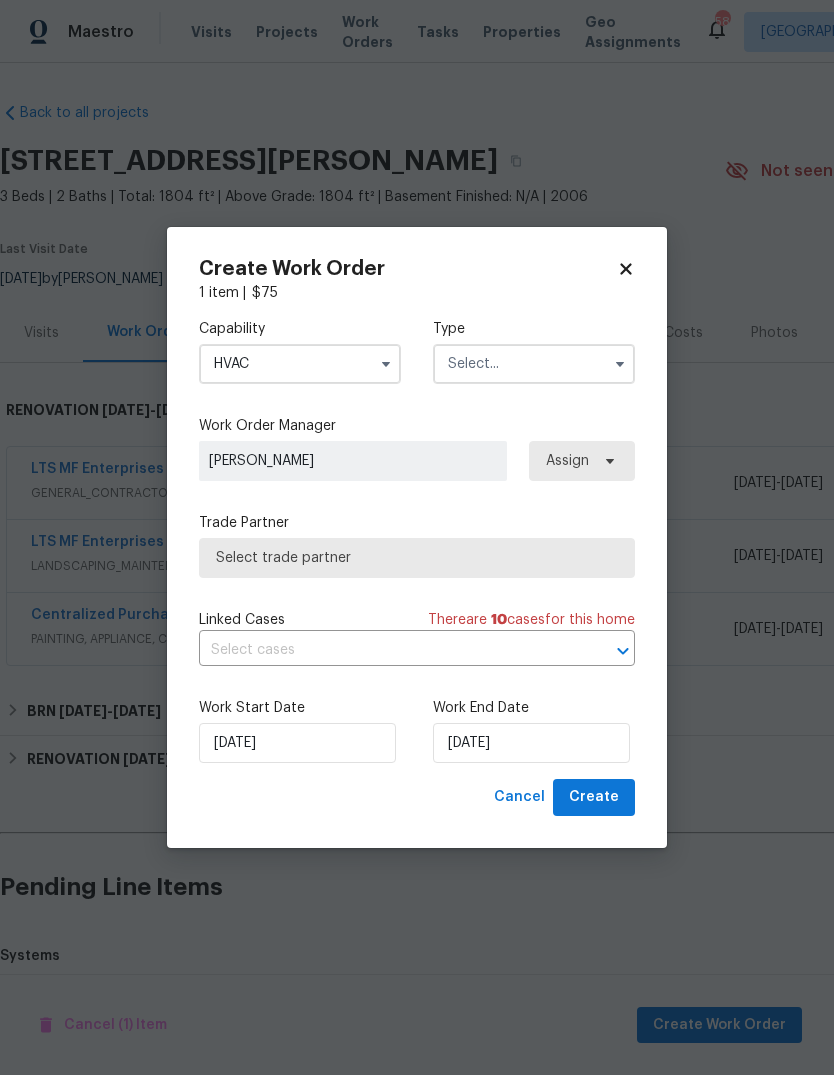 type on "HVAC" 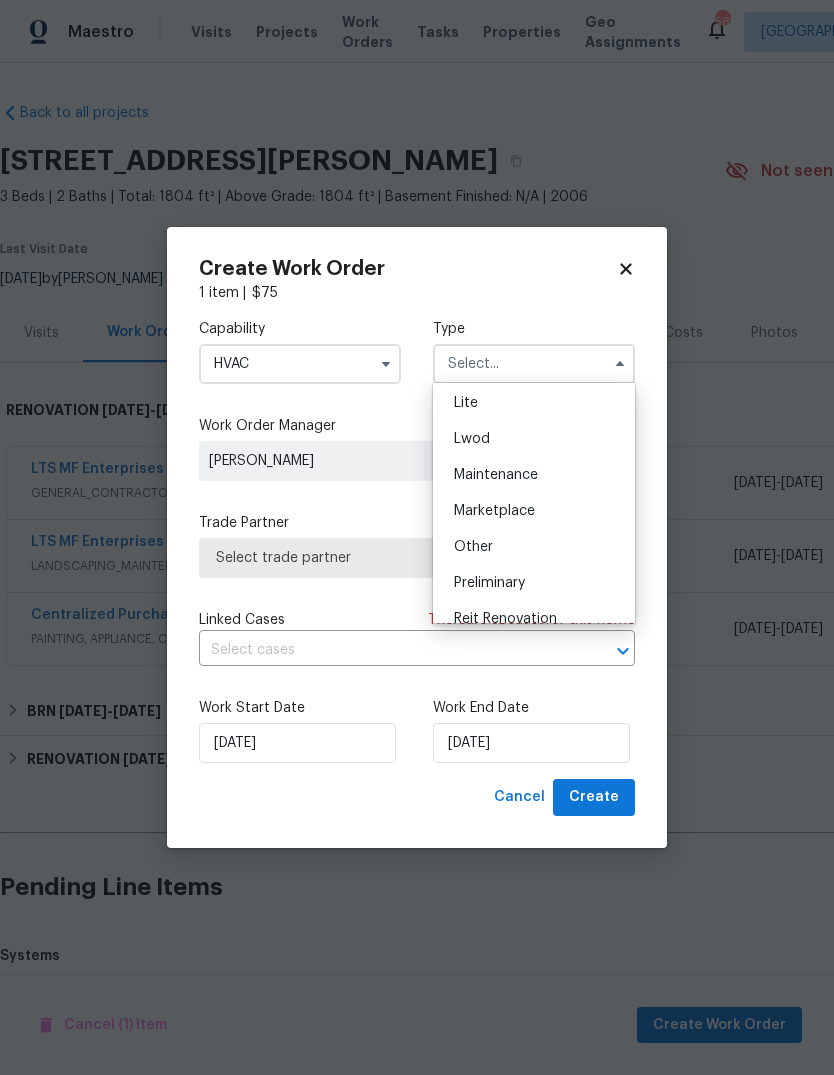 scroll, scrollTop: 306, scrollLeft: 0, axis: vertical 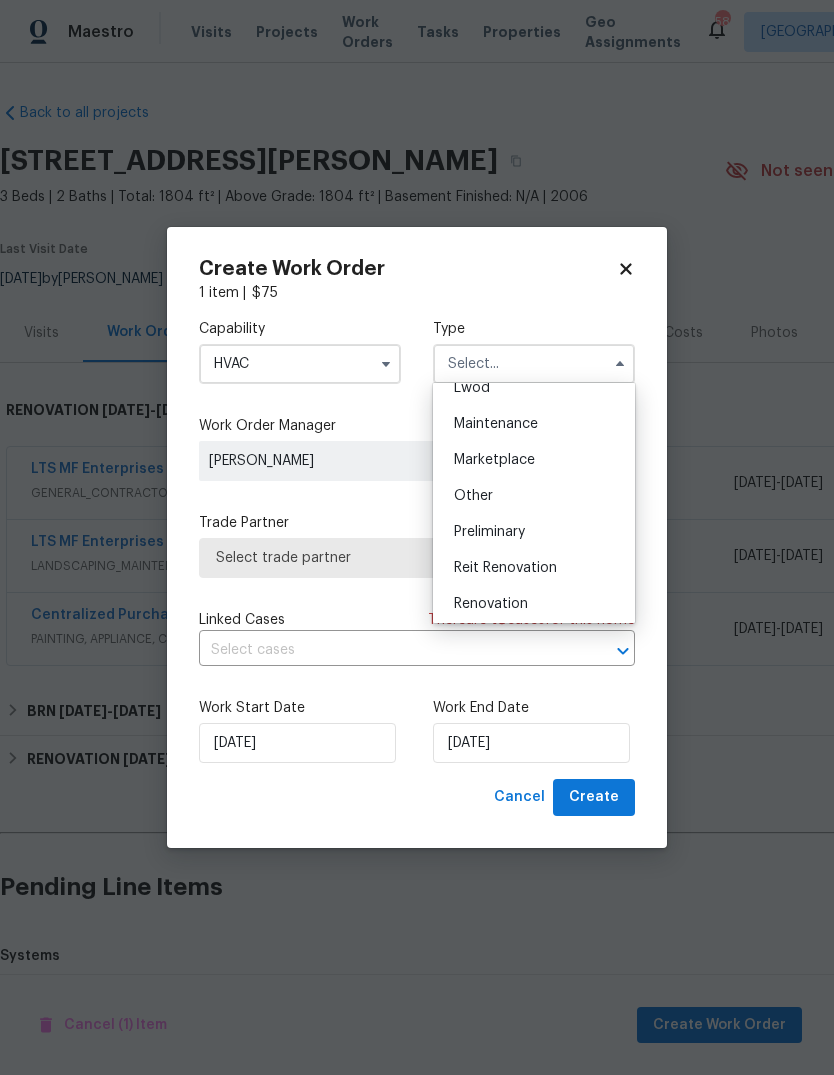 click on "Renovation" at bounding box center (534, 604) 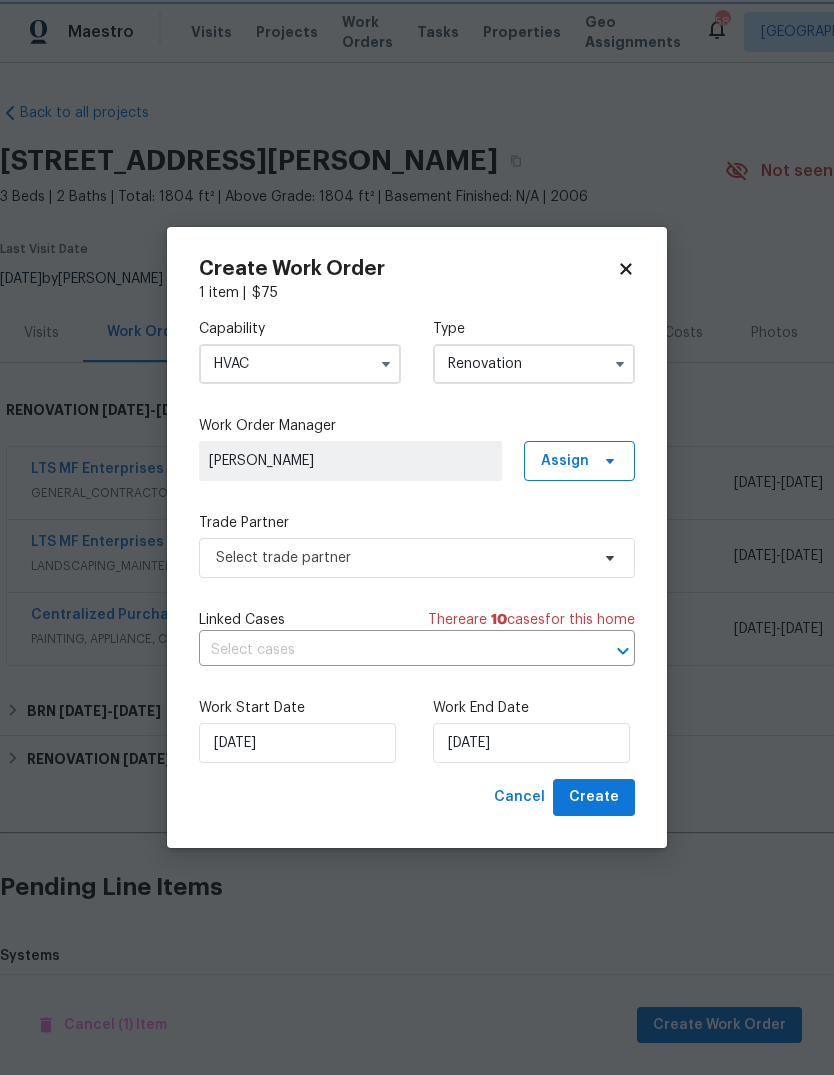 type on "Renovation" 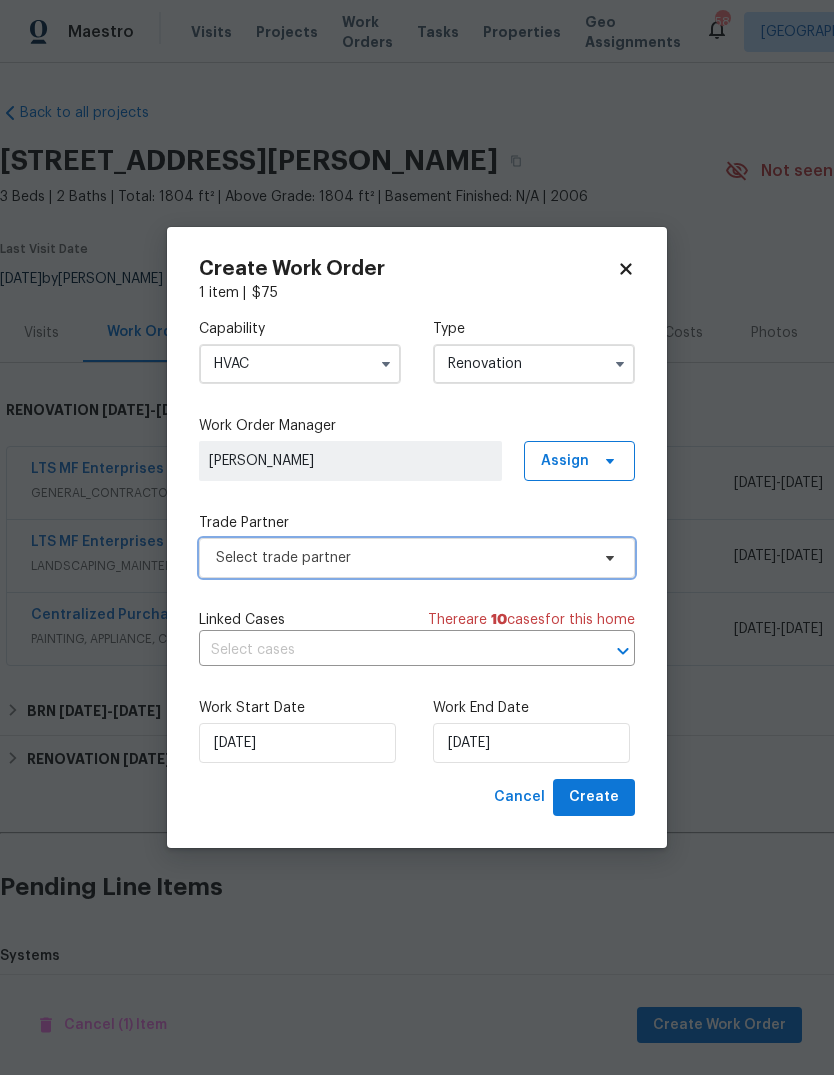 click on "Select trade partner" at bounding box center (402, 558) 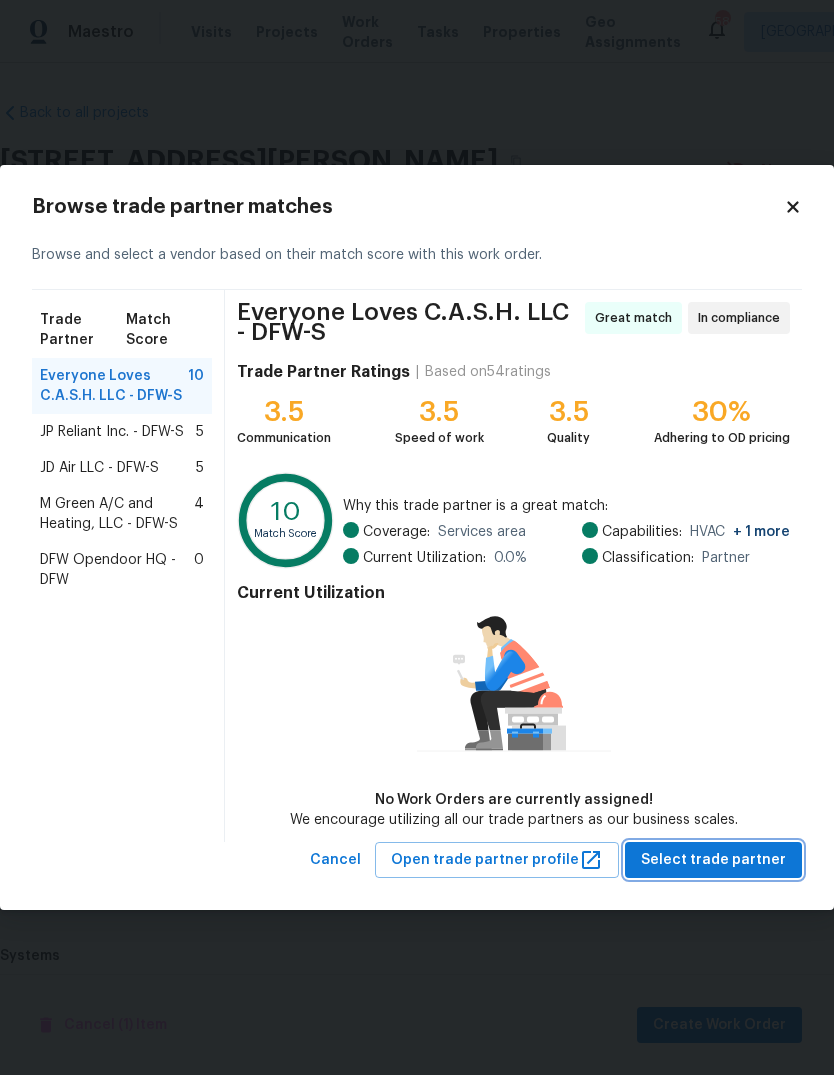 click on "Select trade partner" at bounding box center (713, 860) 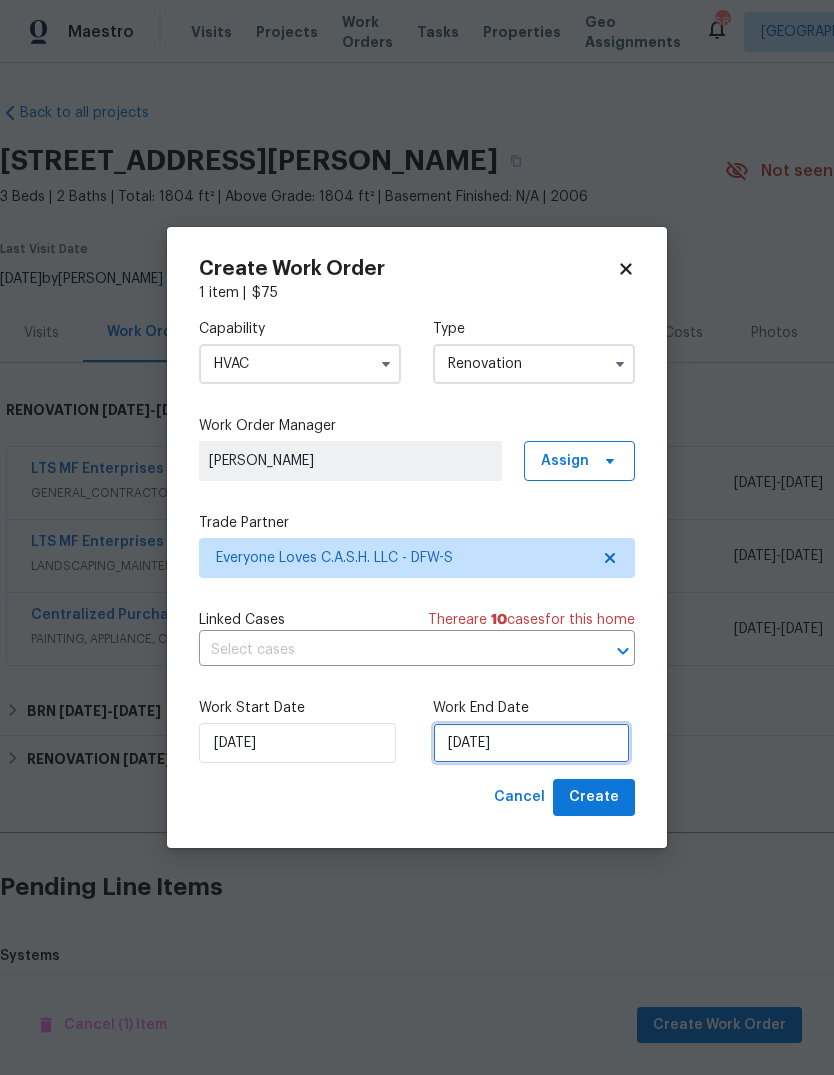 click on "7/16/2025" at bounding box center [531, 743] 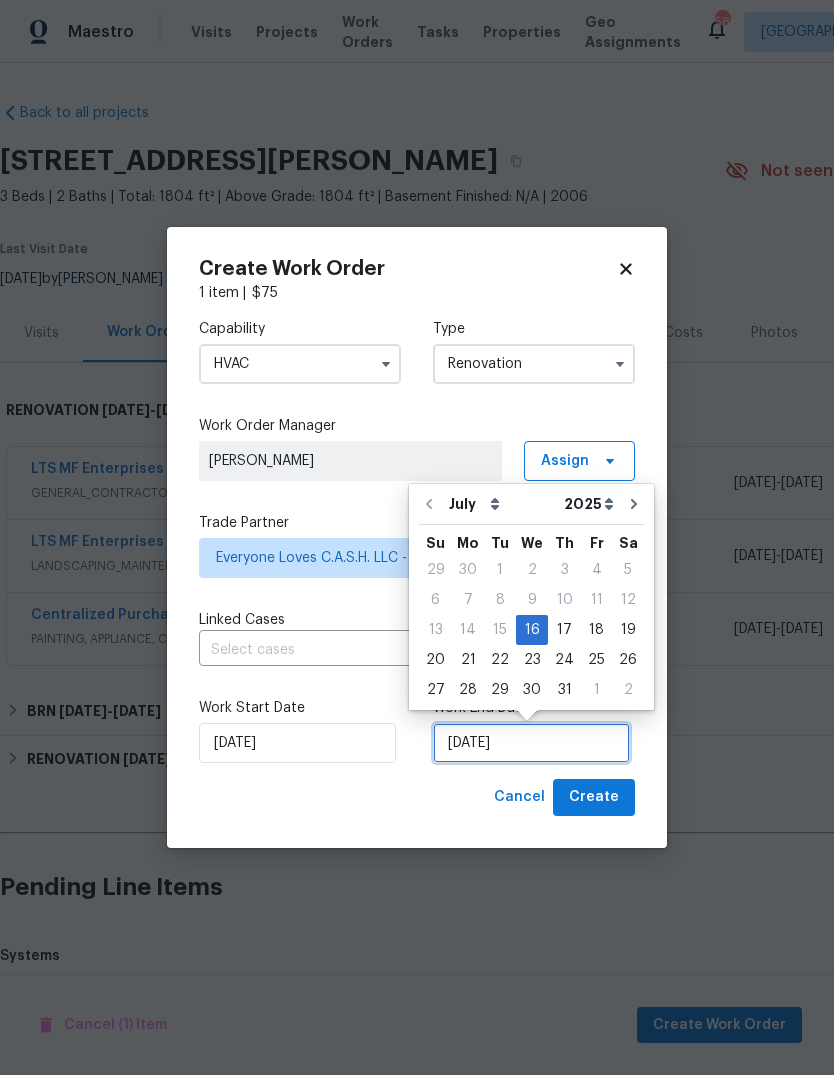 scroll, scrollTop: 15, scrollLeft: 0, axis: vertical 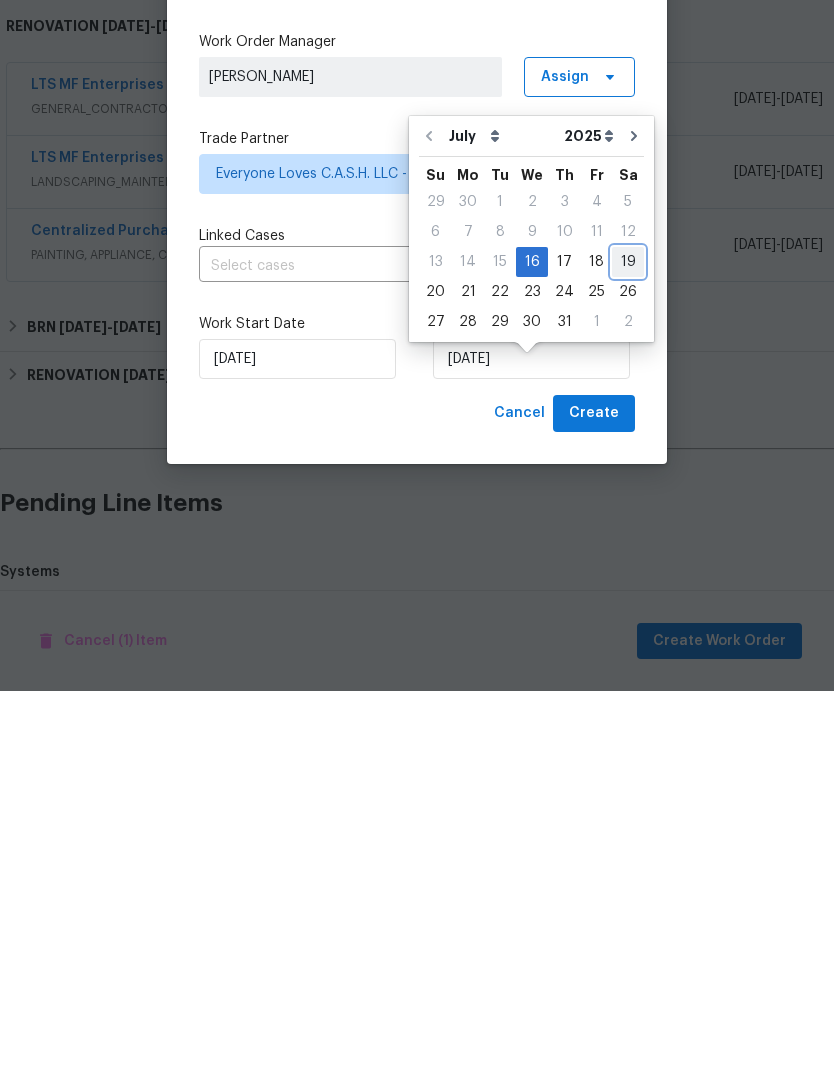 click on "19" at bounding box center (628, 646) 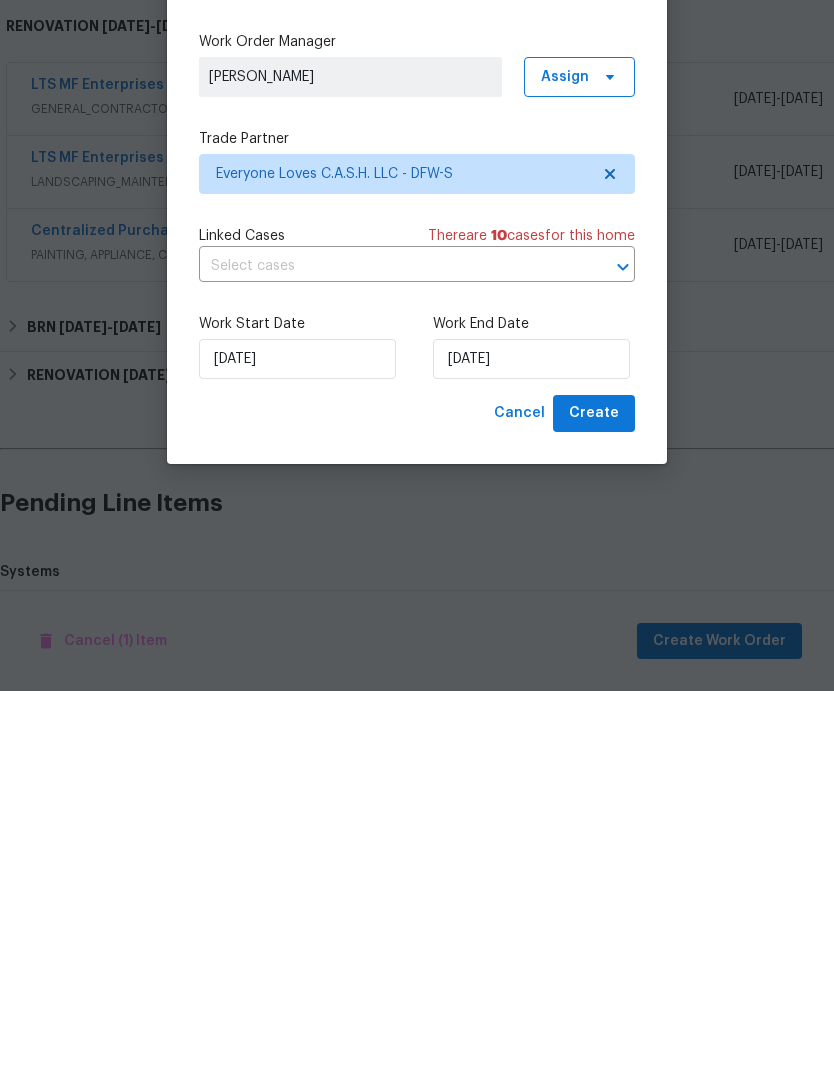 scroll, scrollTop: 75, scrollLeft: 0, axis: vertical 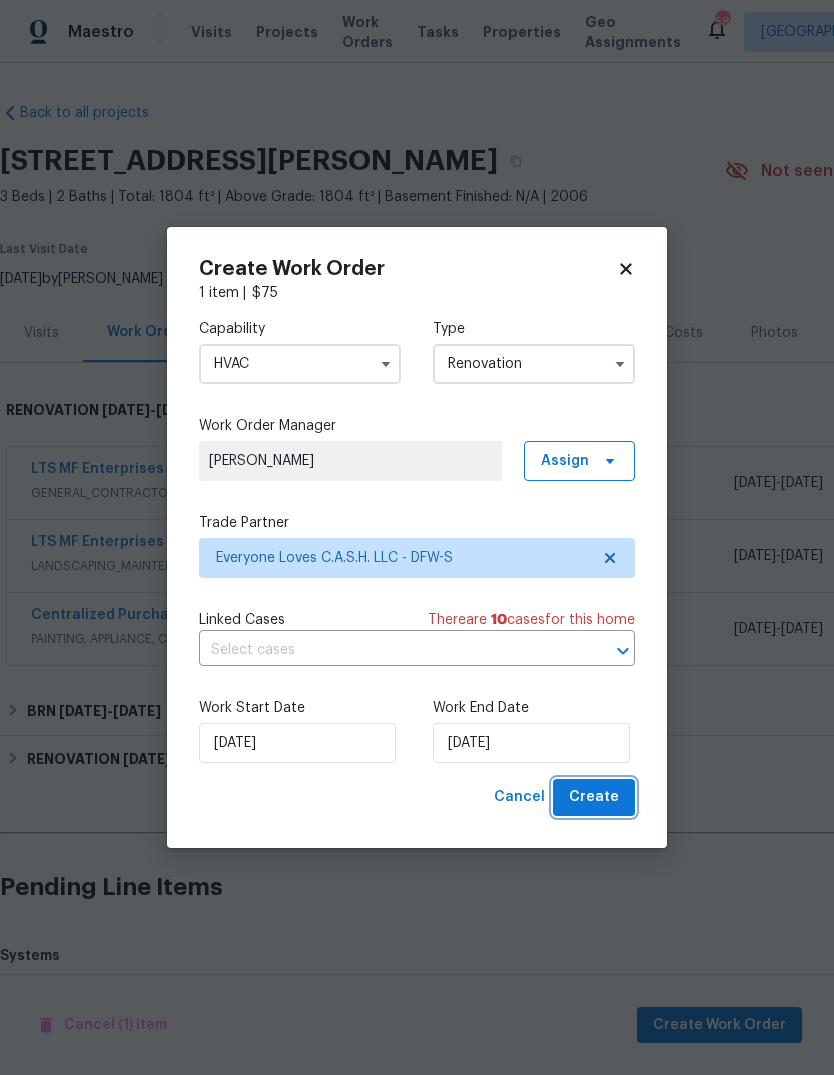 click on "Create" at bounding box center (594, 797) 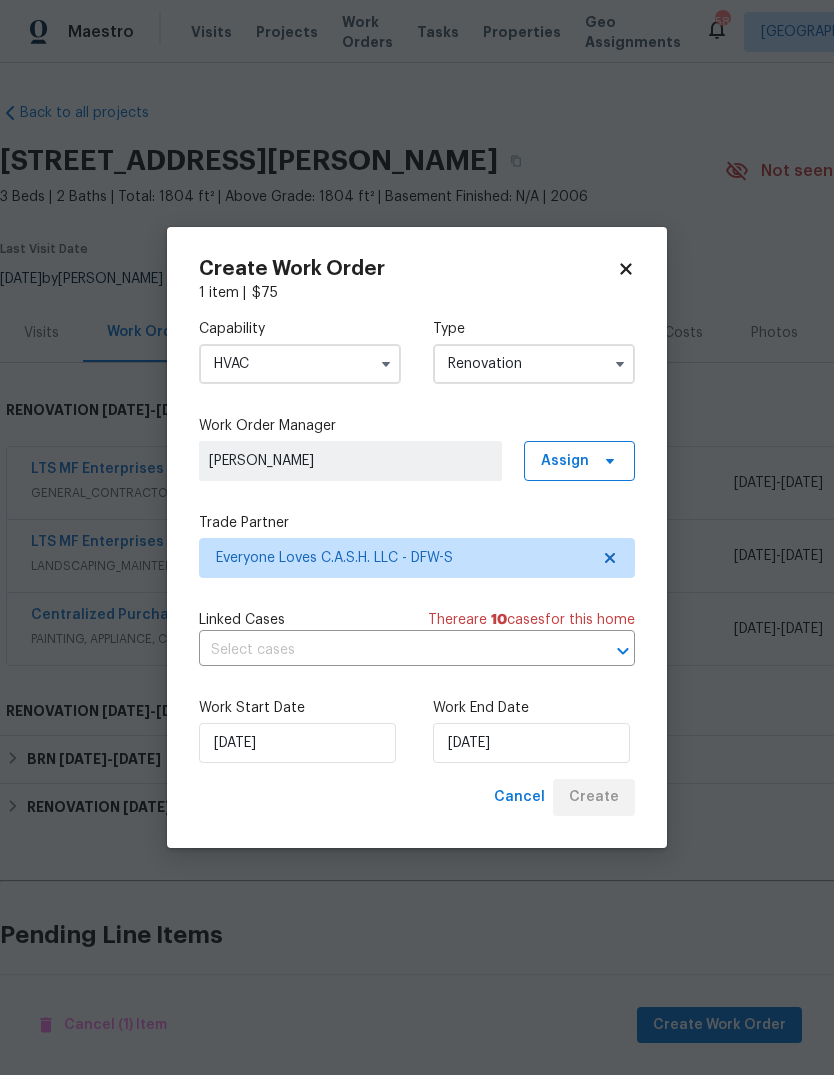 scroll, scrollTop: 62, scrollLeft: 0, axis: vertical 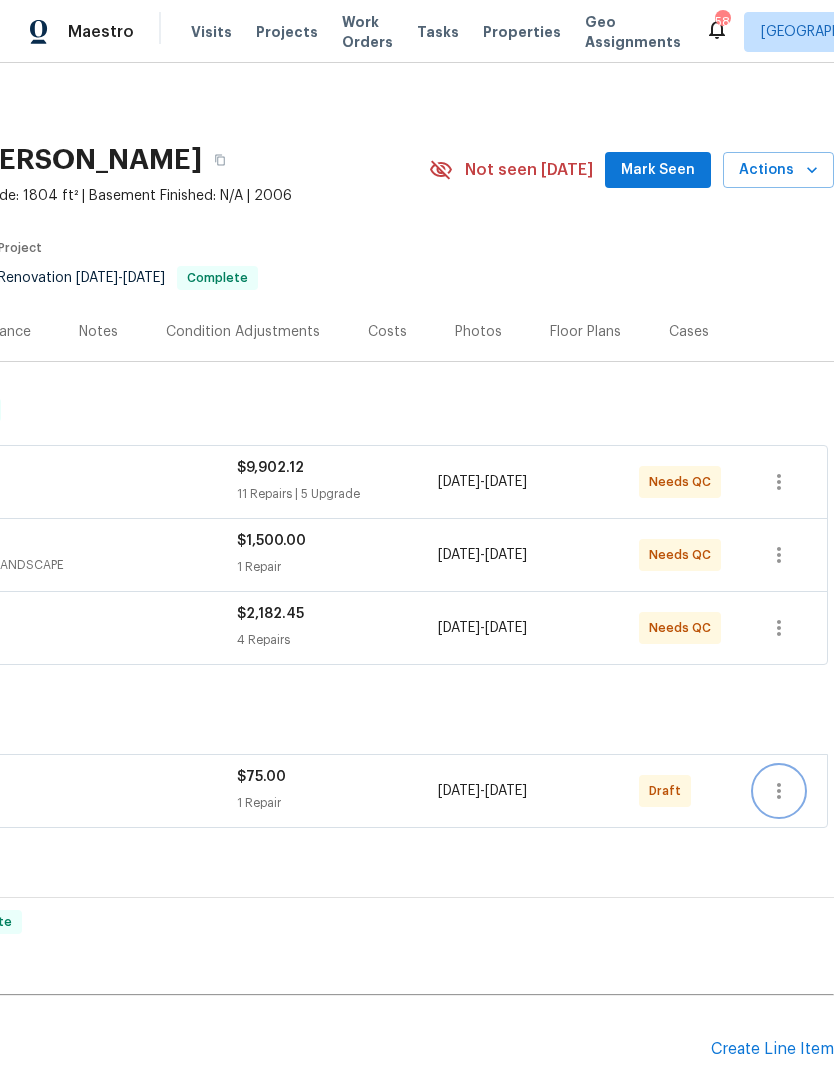 click 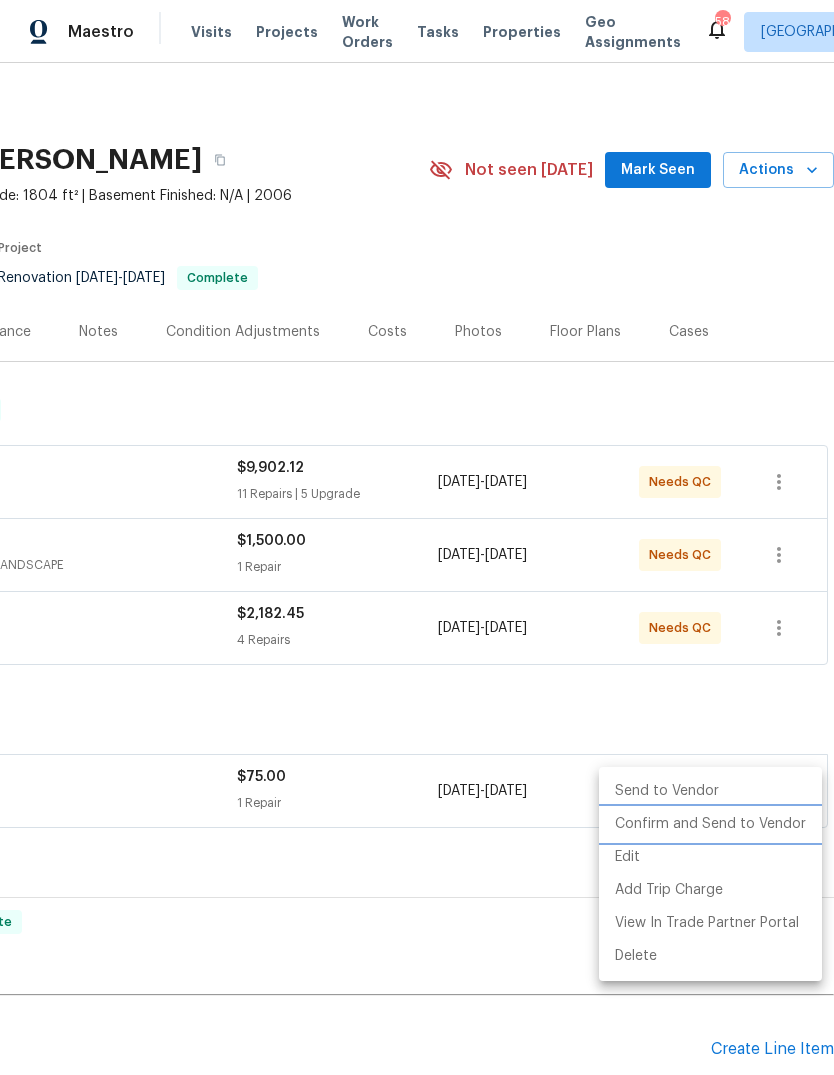click on "Confirm and Send to Vendor" at bounding box center [710, 824] 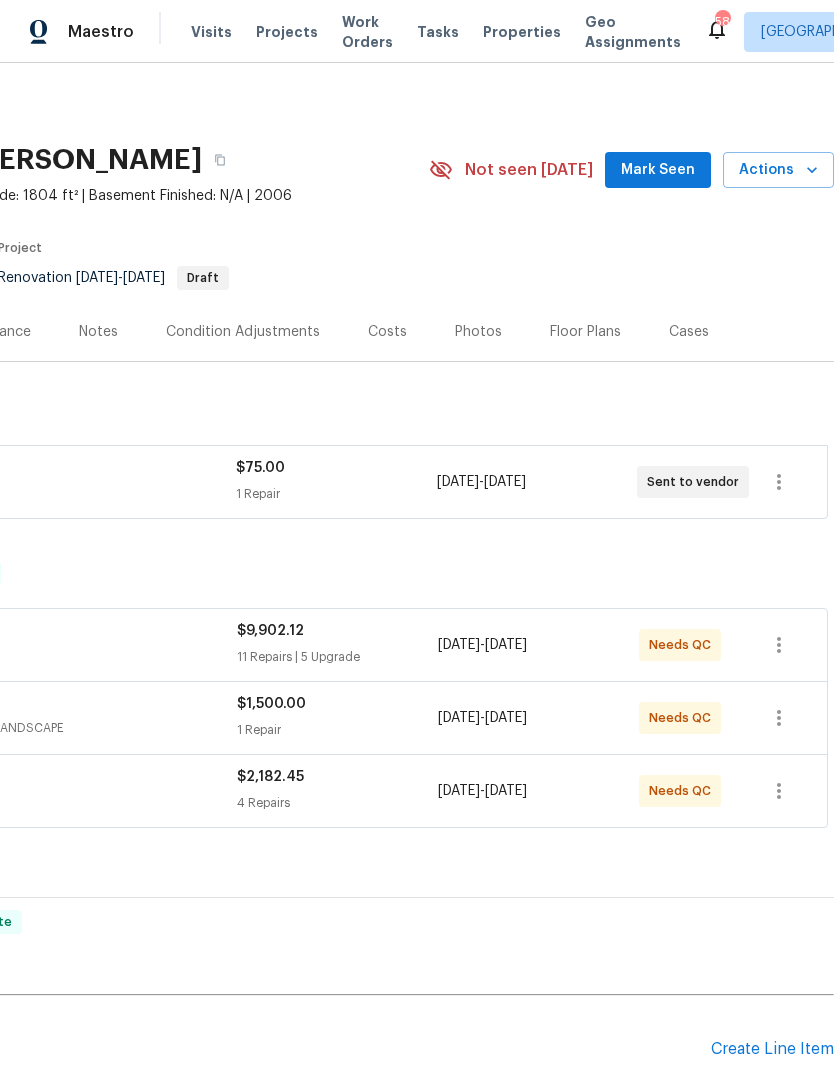 click on "RENOVATION   1/4/19  -  1/9/19 Complete" at bounding box center (269, 922) 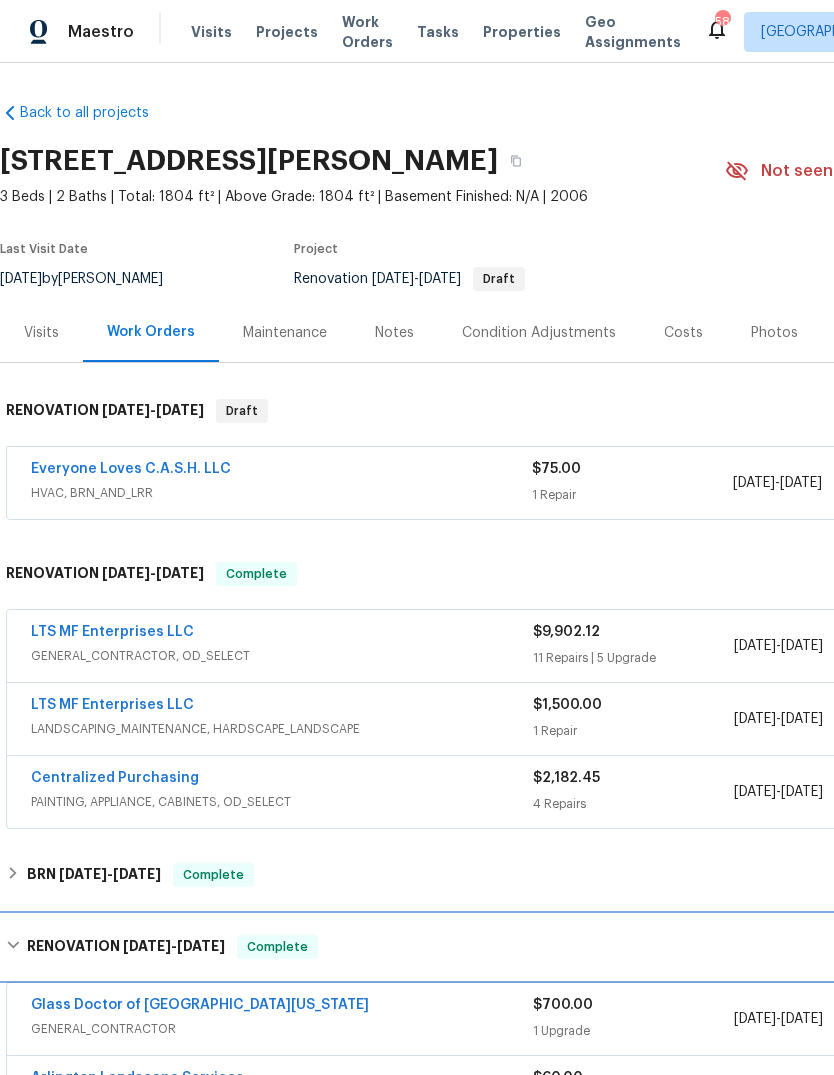 scroll, scrollTop: 0, scrollLeft: 0, axis: both 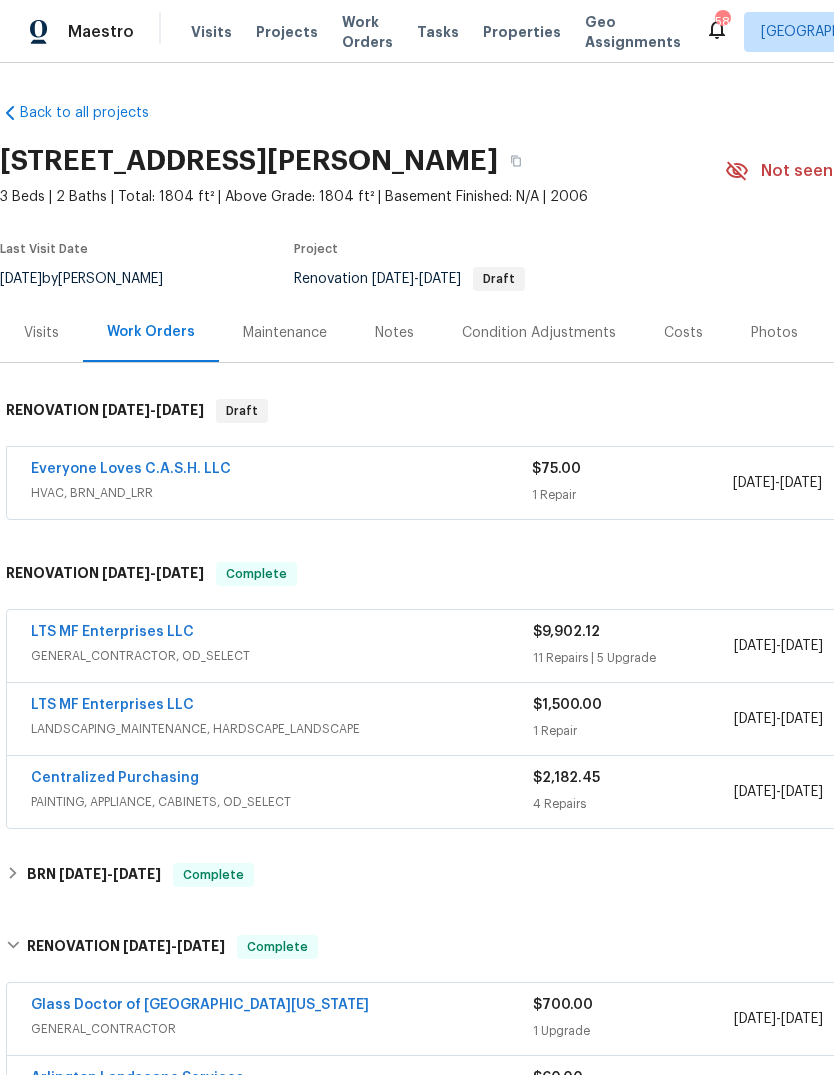 click on "Everyone Loves C.A.S.H. LLC" at bounding box center (131, 469) 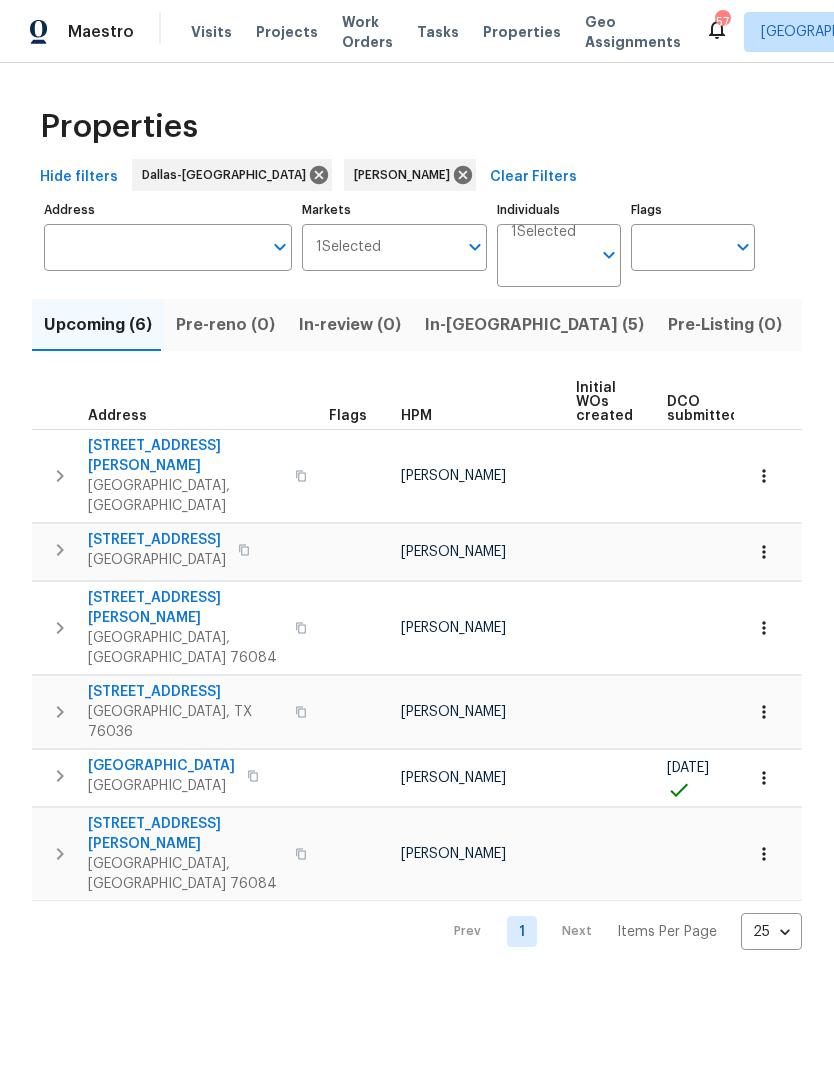 scroll, scrollTop: 0, scrollLeft: 0, axis: both 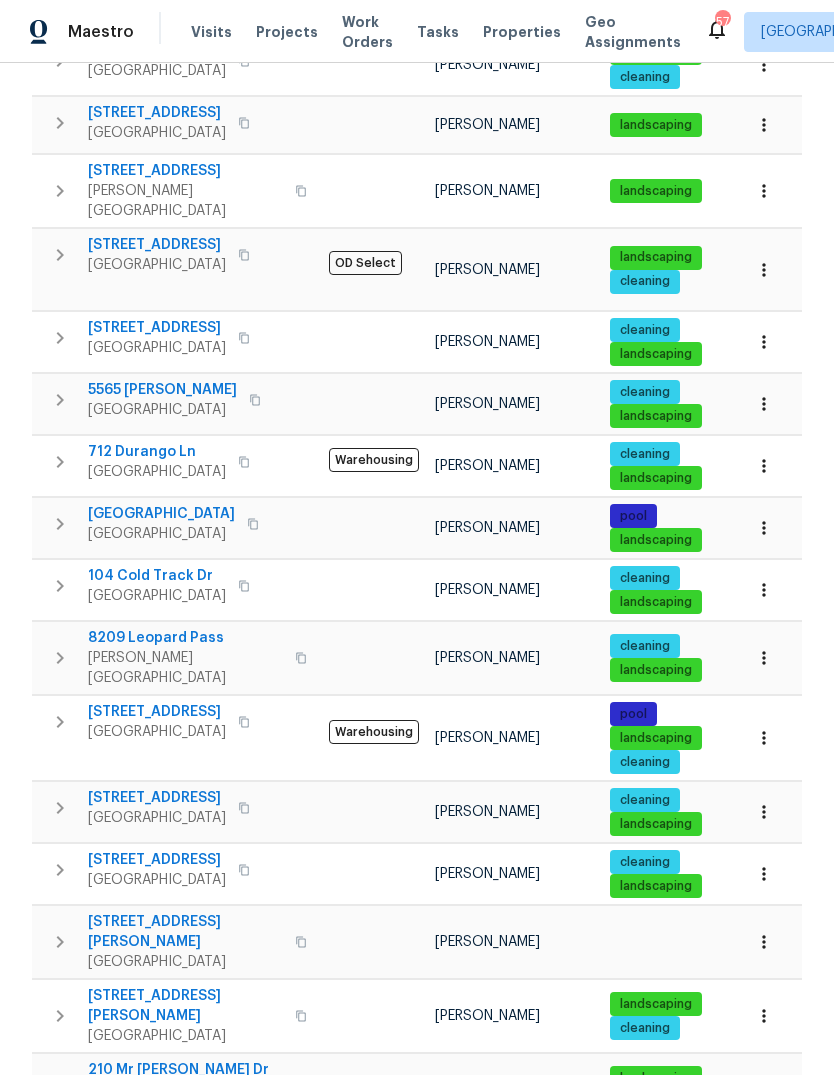 click on "2" at bounding box center [522, 1231] 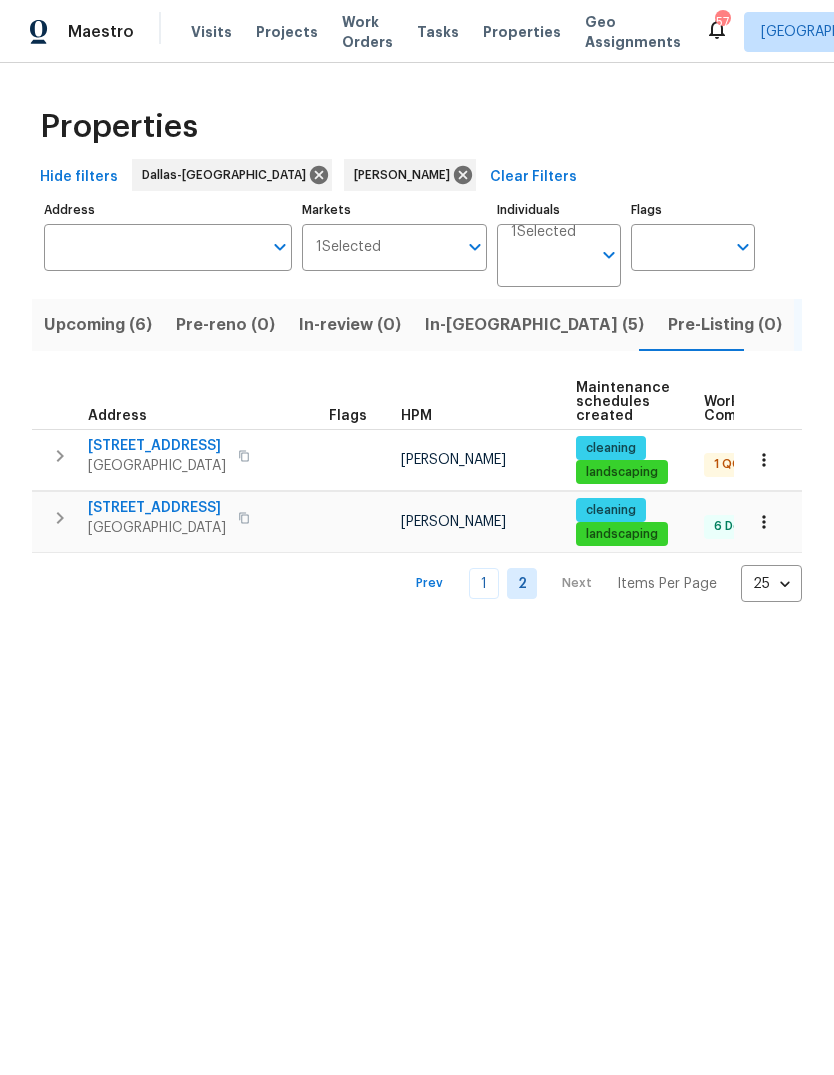 click on "1" at bounding box center (484, 583) 